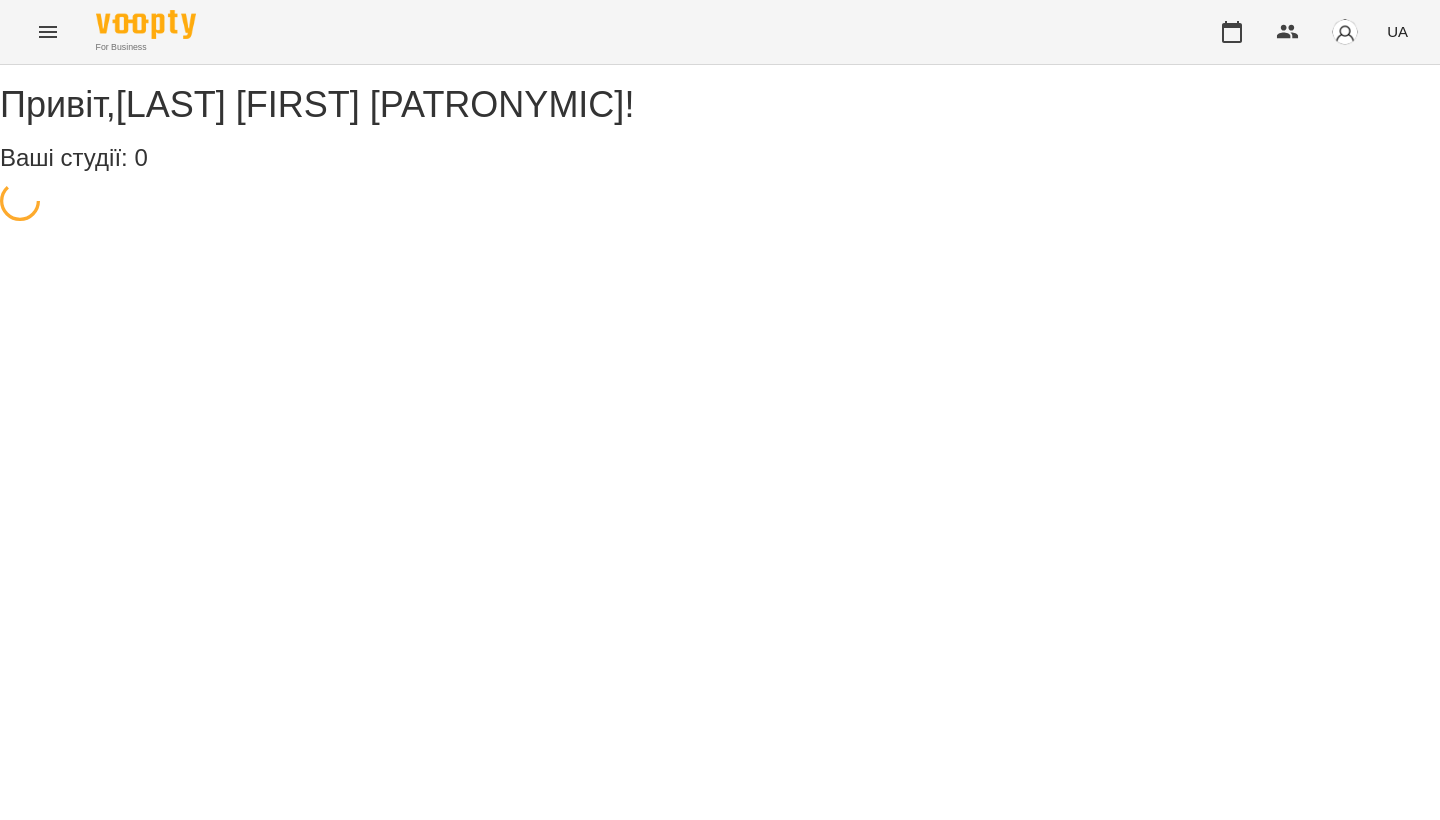 scroll, scrollTop: 0, scrollLeft: 0, axis: both 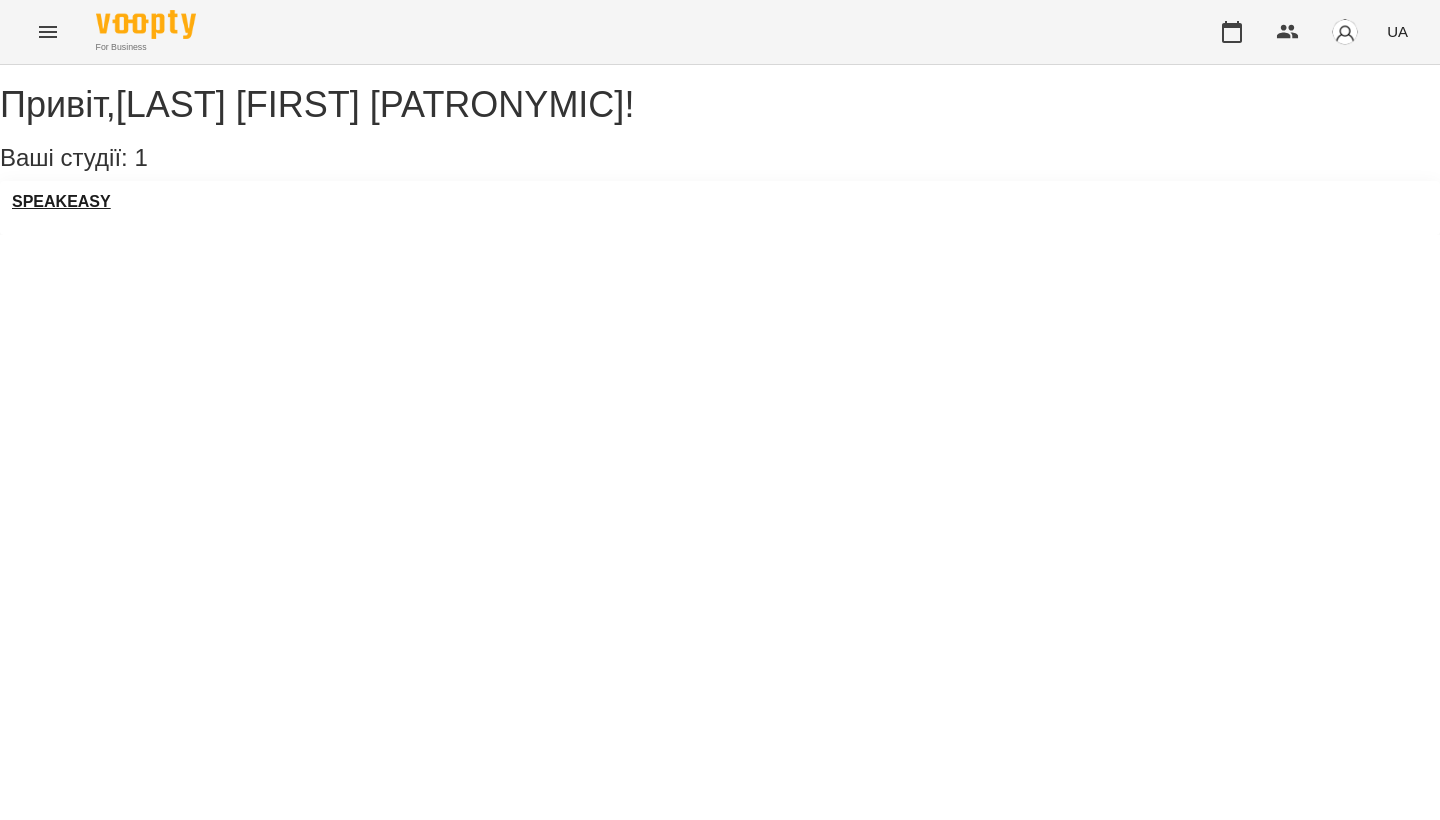 click on "SPEAKEASY" at bounding box center [61, 202] 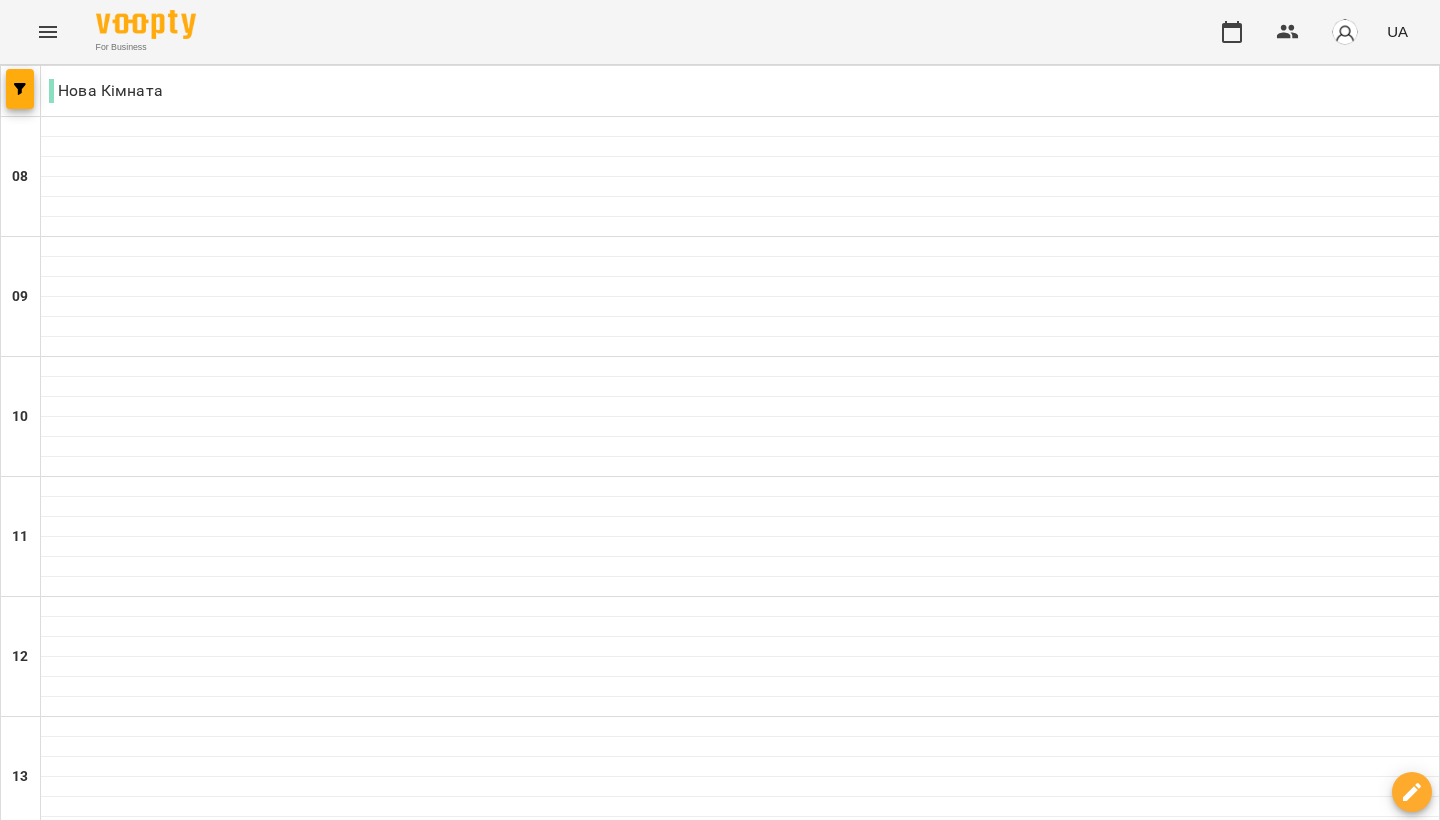 click on "**********" at bounding box center [720, 2008] 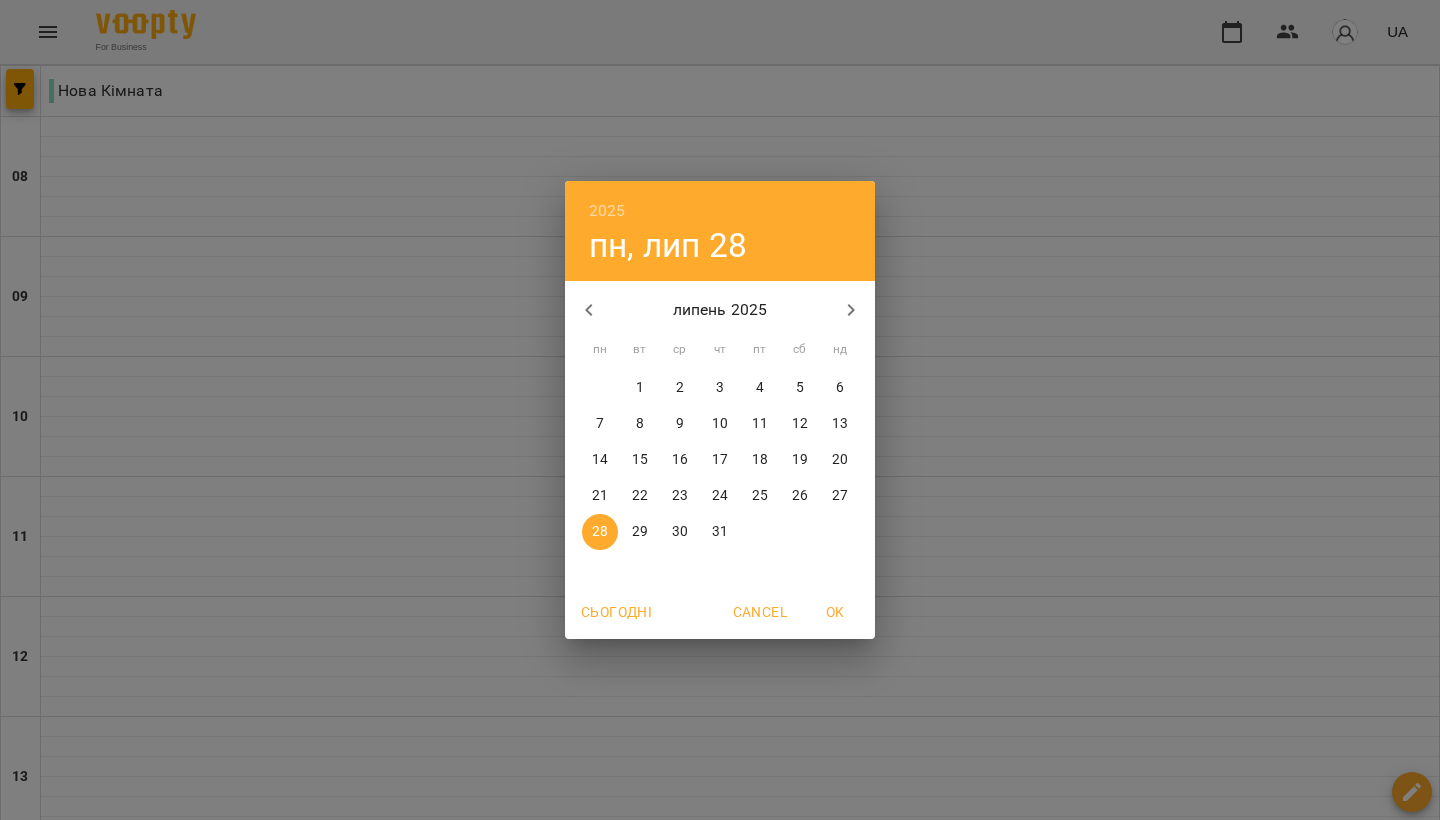 click at bounding box center [851, 310] 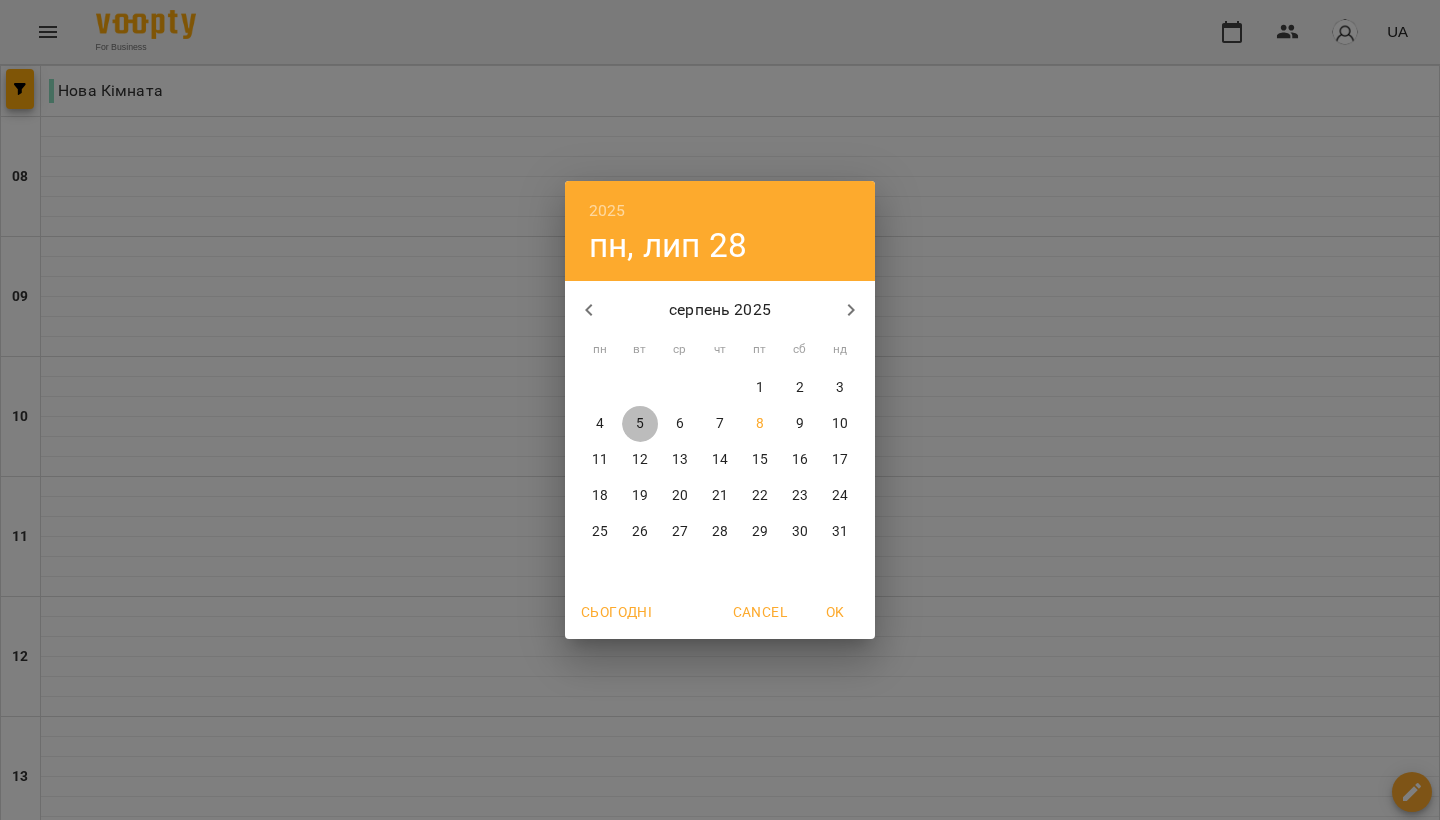 click on "5" at bounding box center (640, 424) 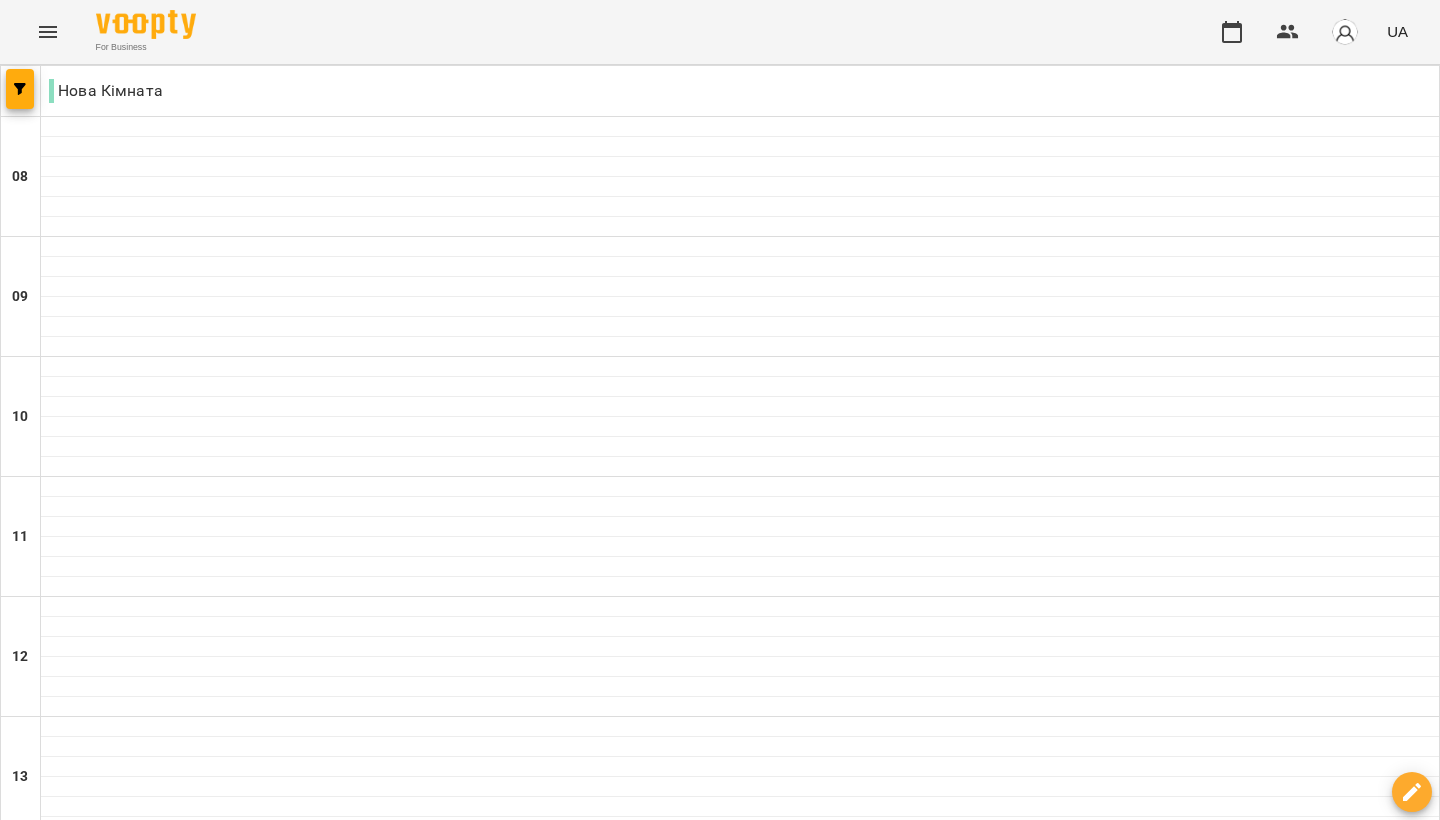 click on "пн 04 серп" at bounding box center (41, 1949) 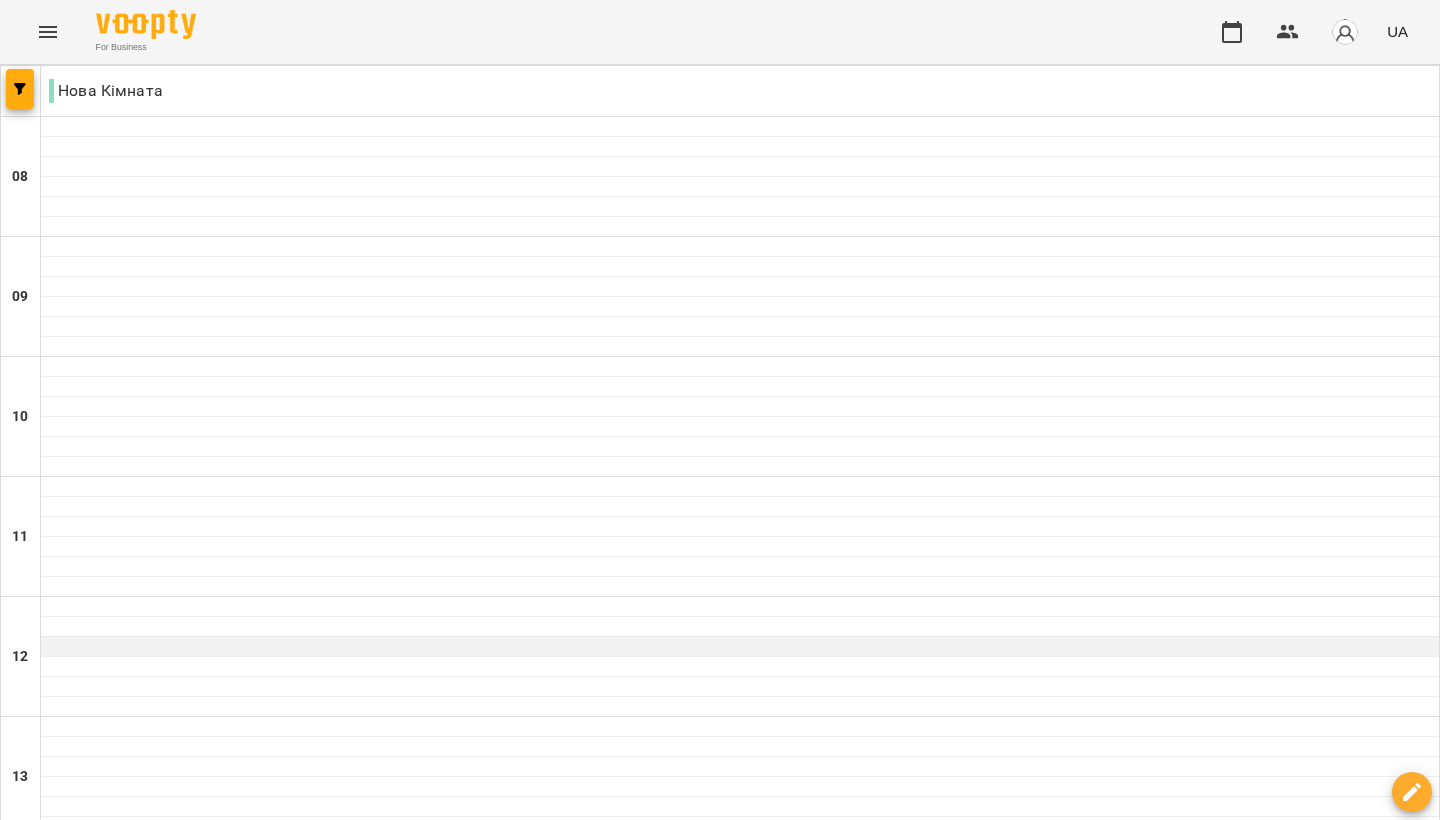 scroll, scrollTop: 156, scrollLeft: 0, axis: vertical 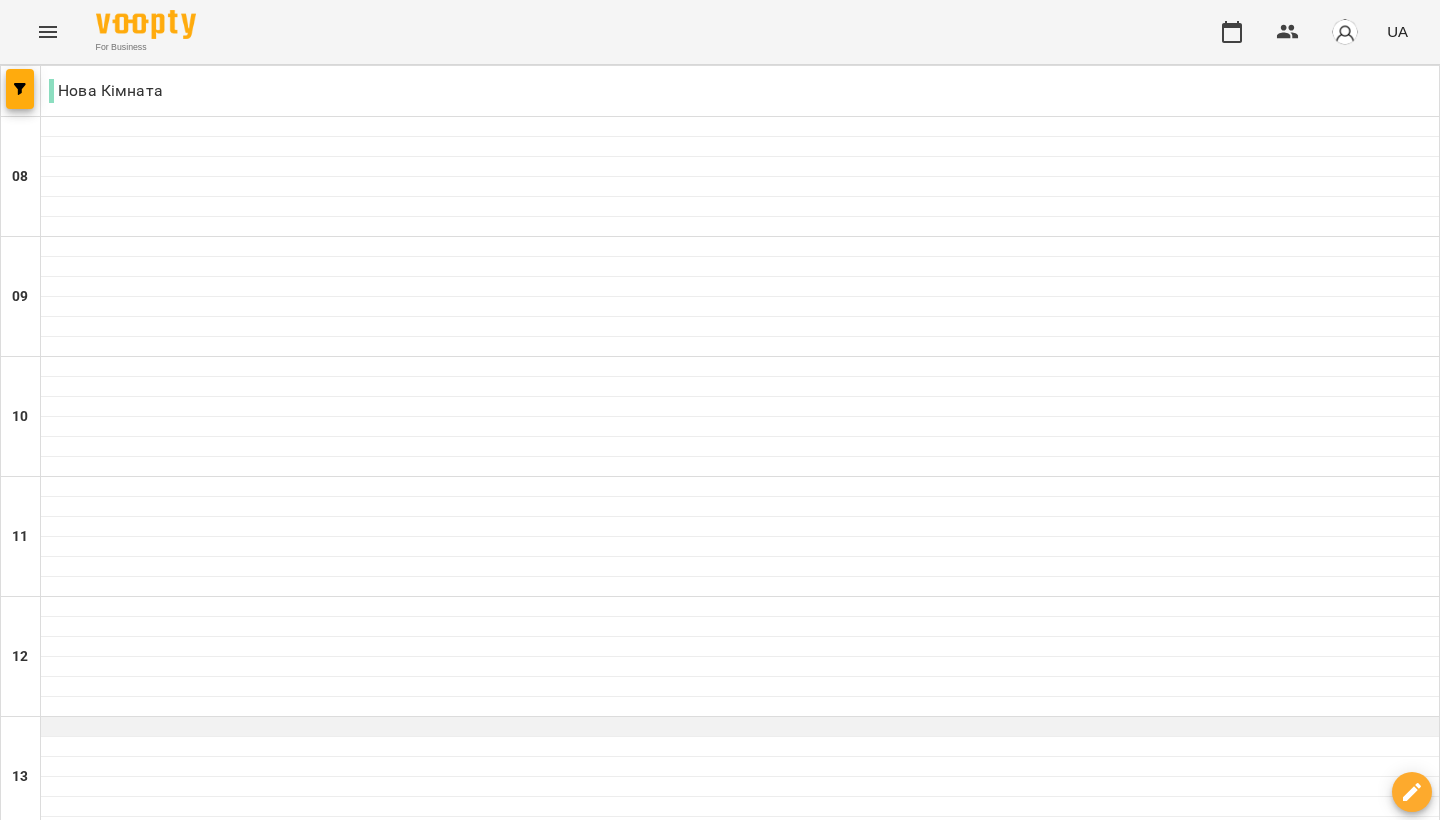 click at bounding box center [740, 727] 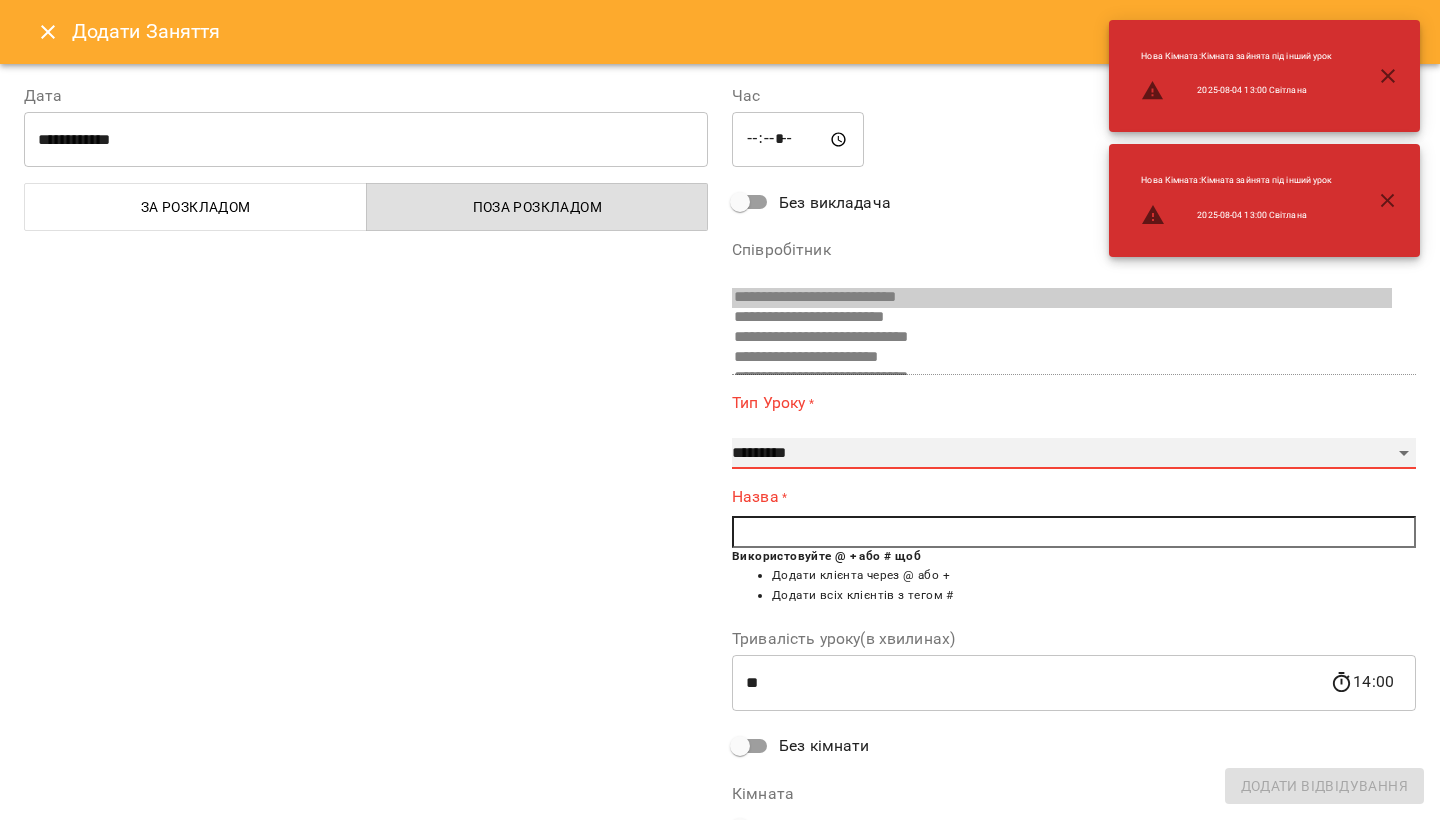 select on "**********" 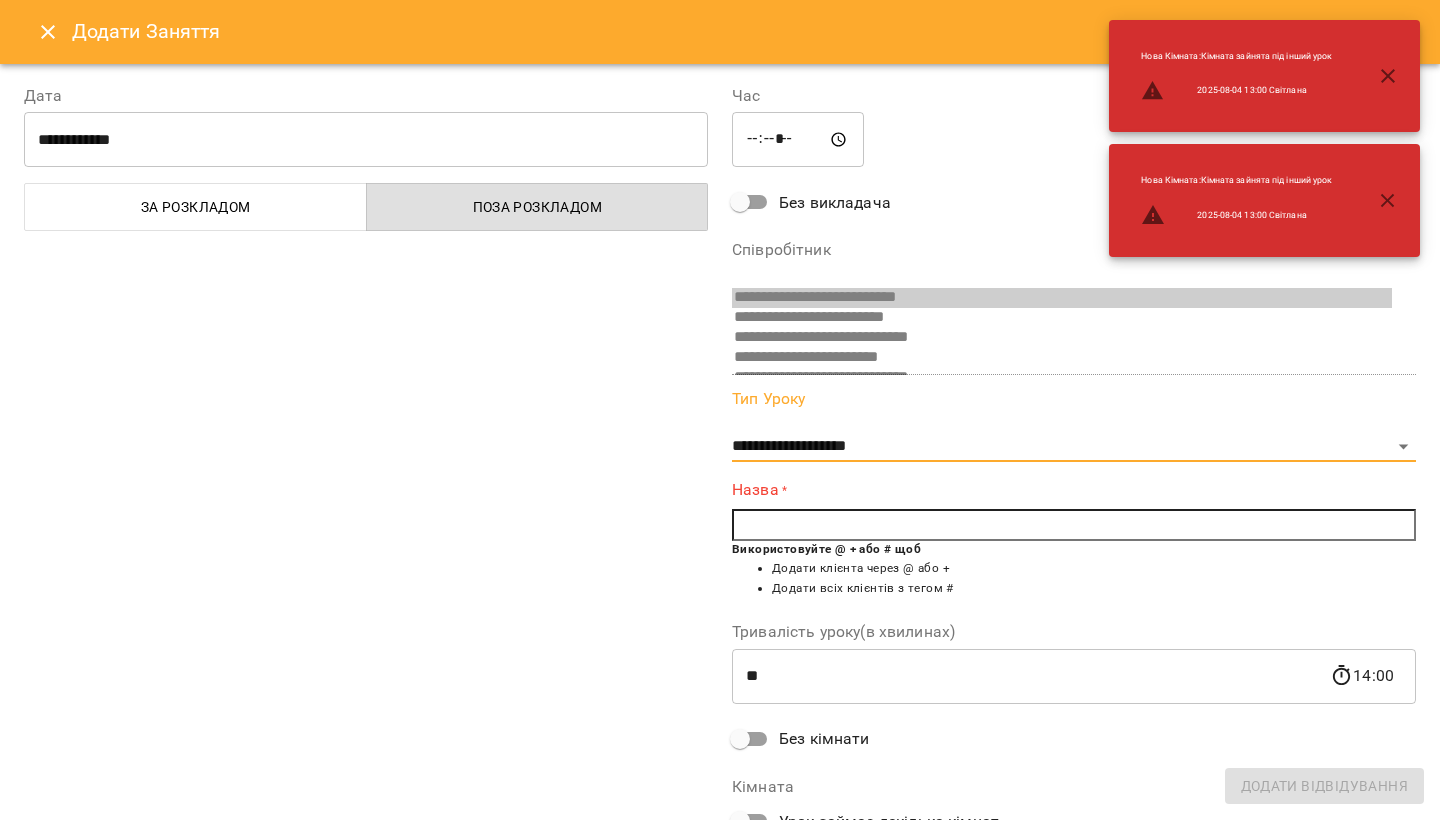 click at bounding box center [1074, 525] 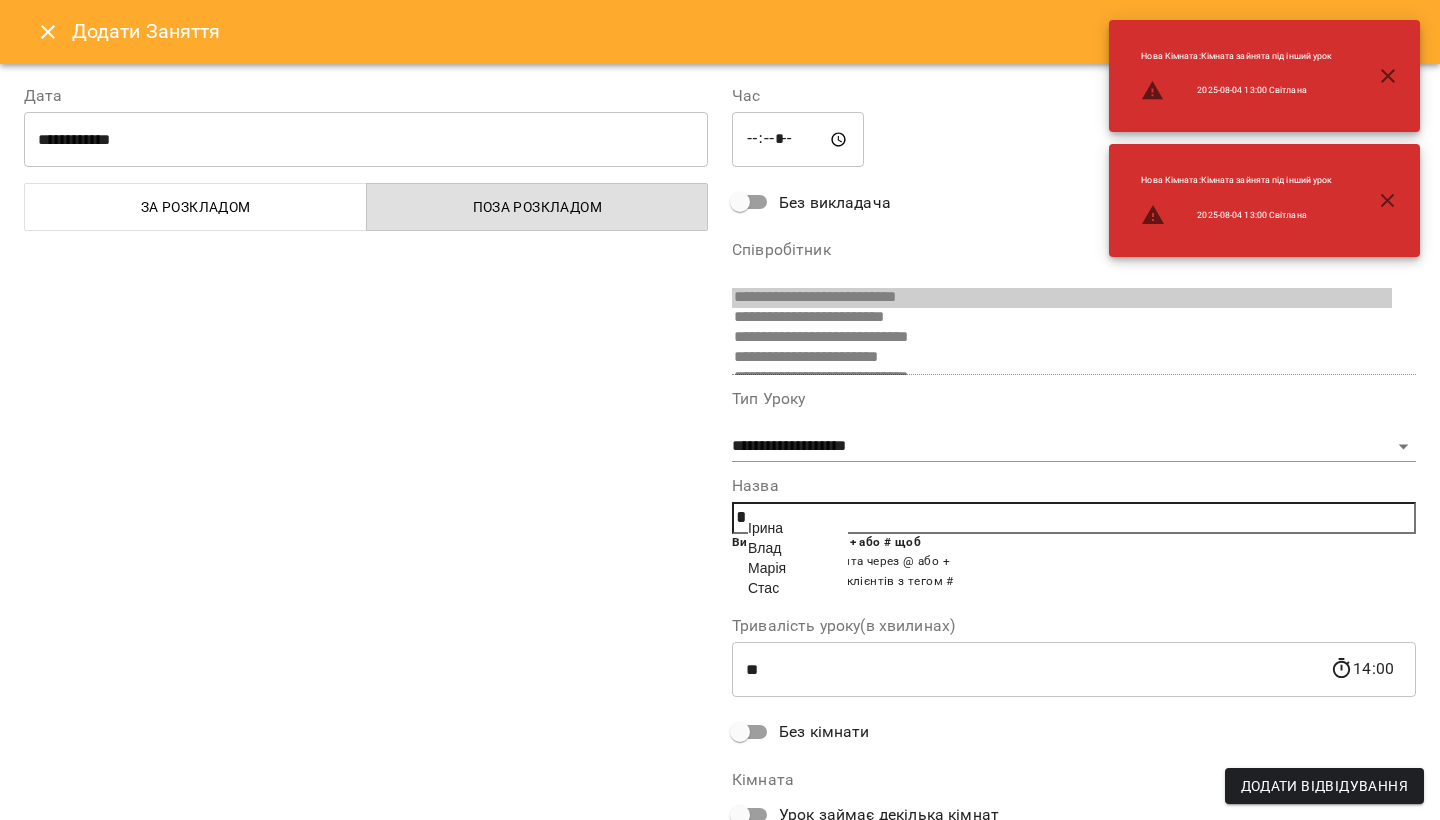 click on "Влад" at bounding box center [764, 548] 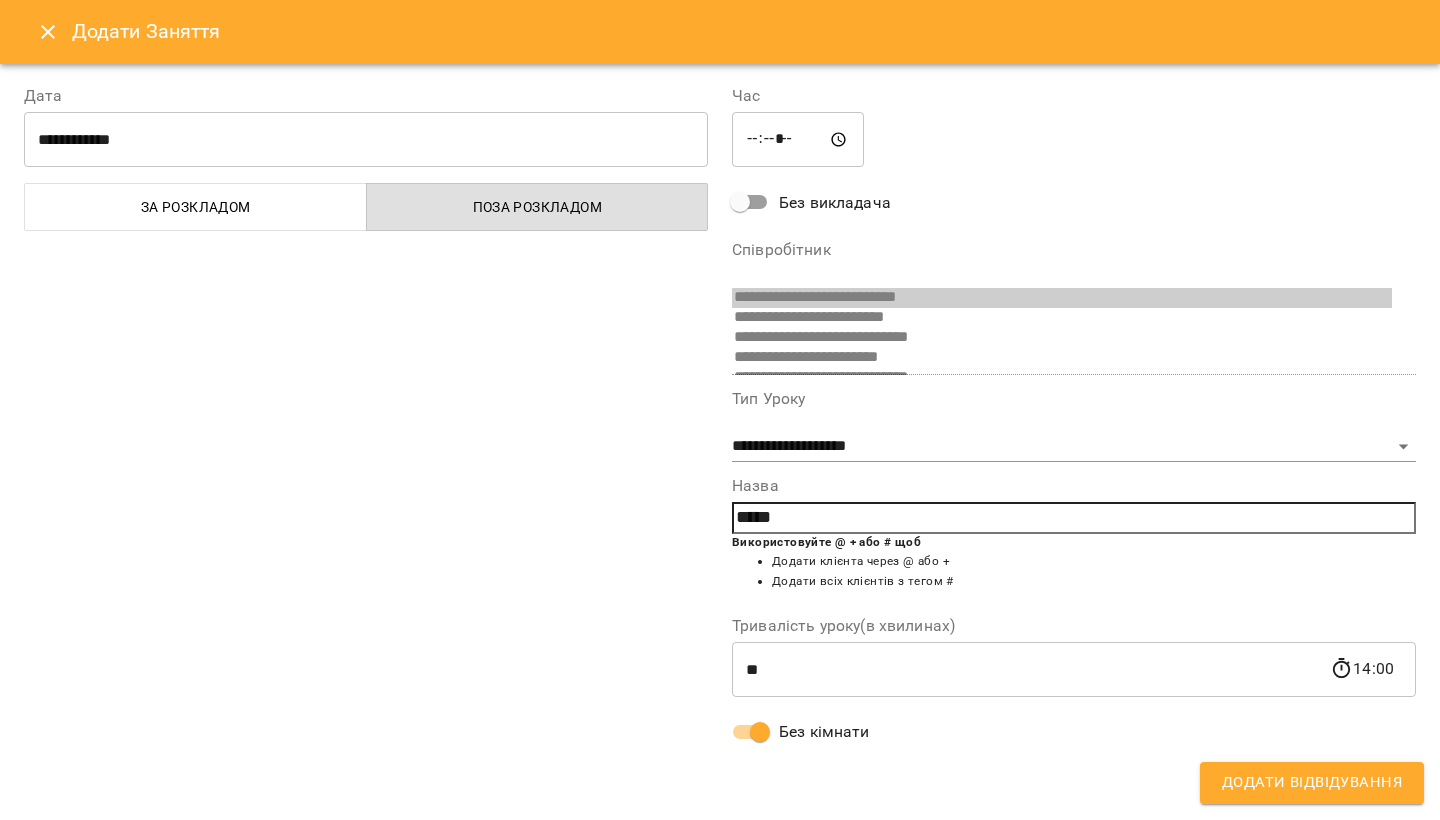 click on "Додати Відвідування" at bounding box center [1312, 783] 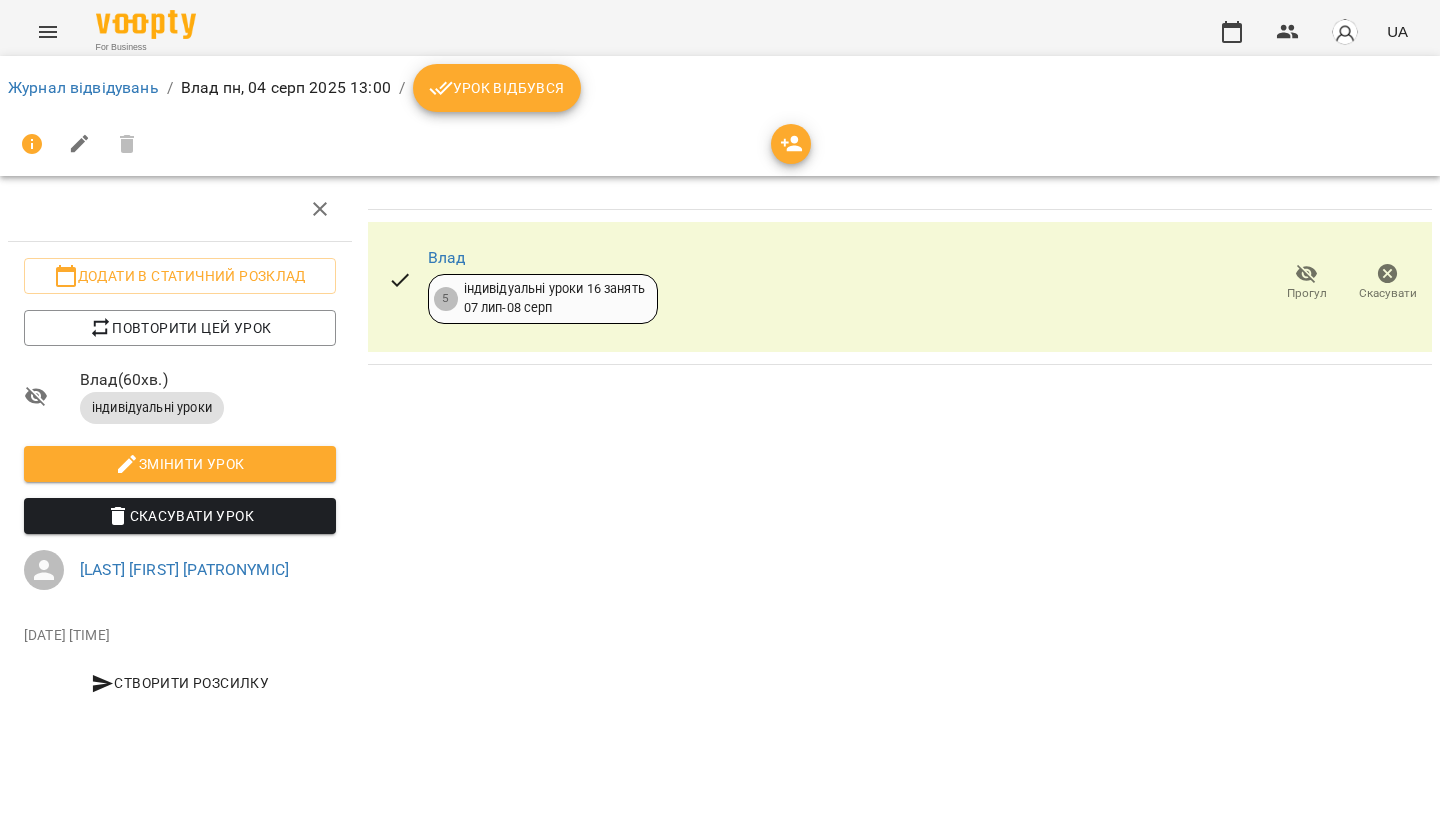 click on "Урок відбувся" at bounding box center (497, 88) 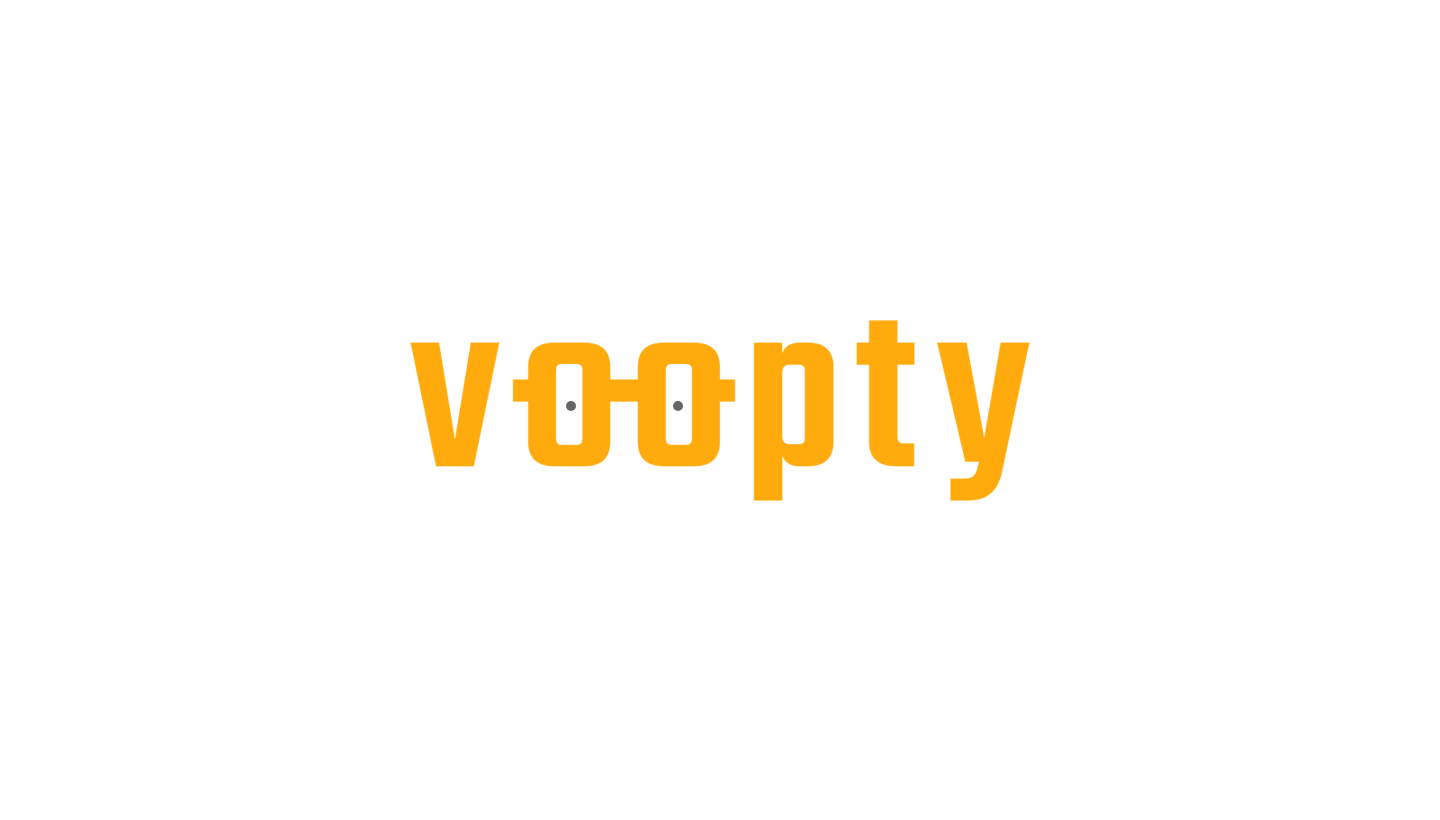 scroll, scrollTop: 0, scrollLeft: 0, axis: both 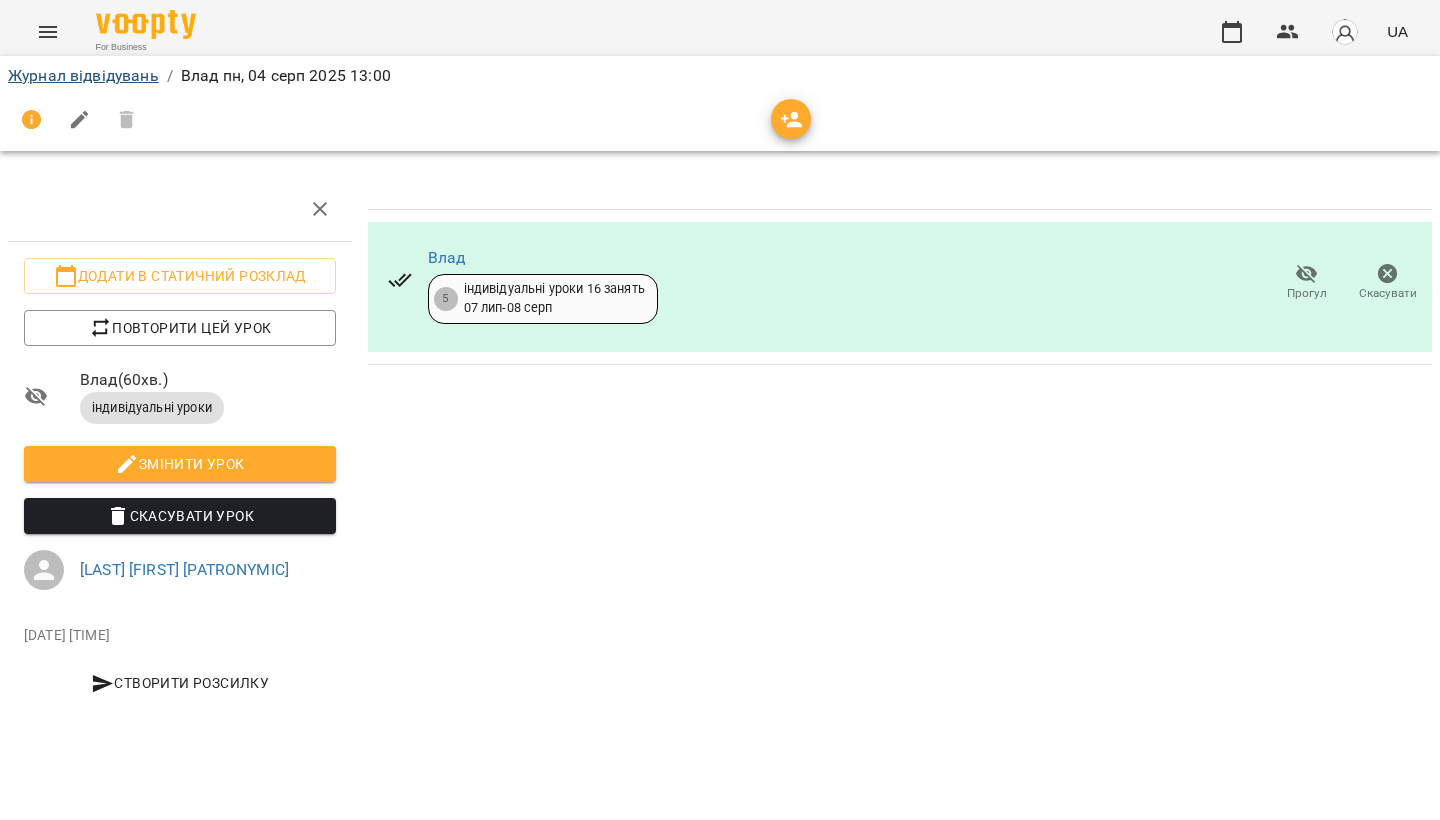 click on "Журнал відвідувань" at bounding box center [83, 75] 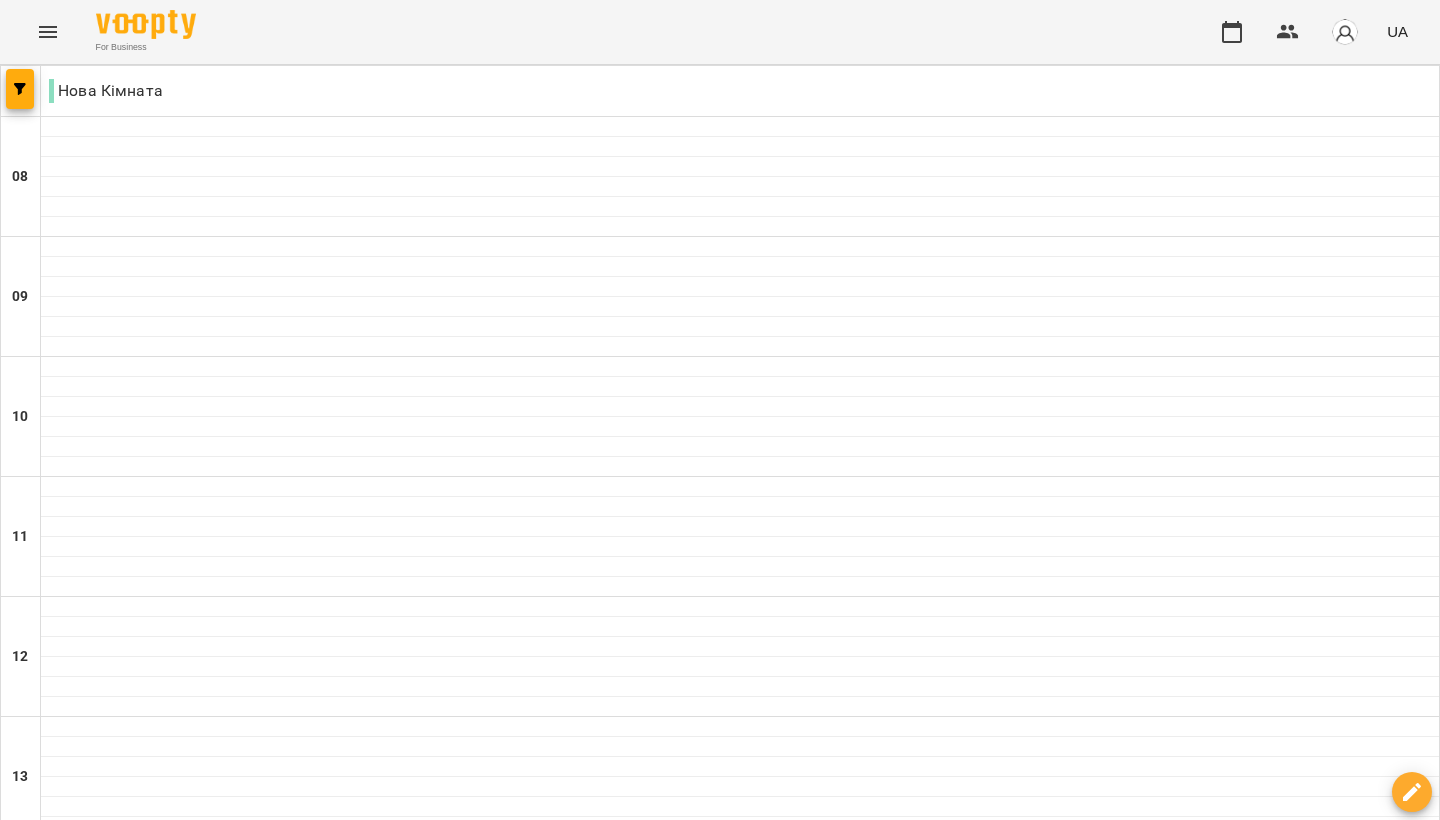 click on "05 серп" at bounding box center (414, 1962) 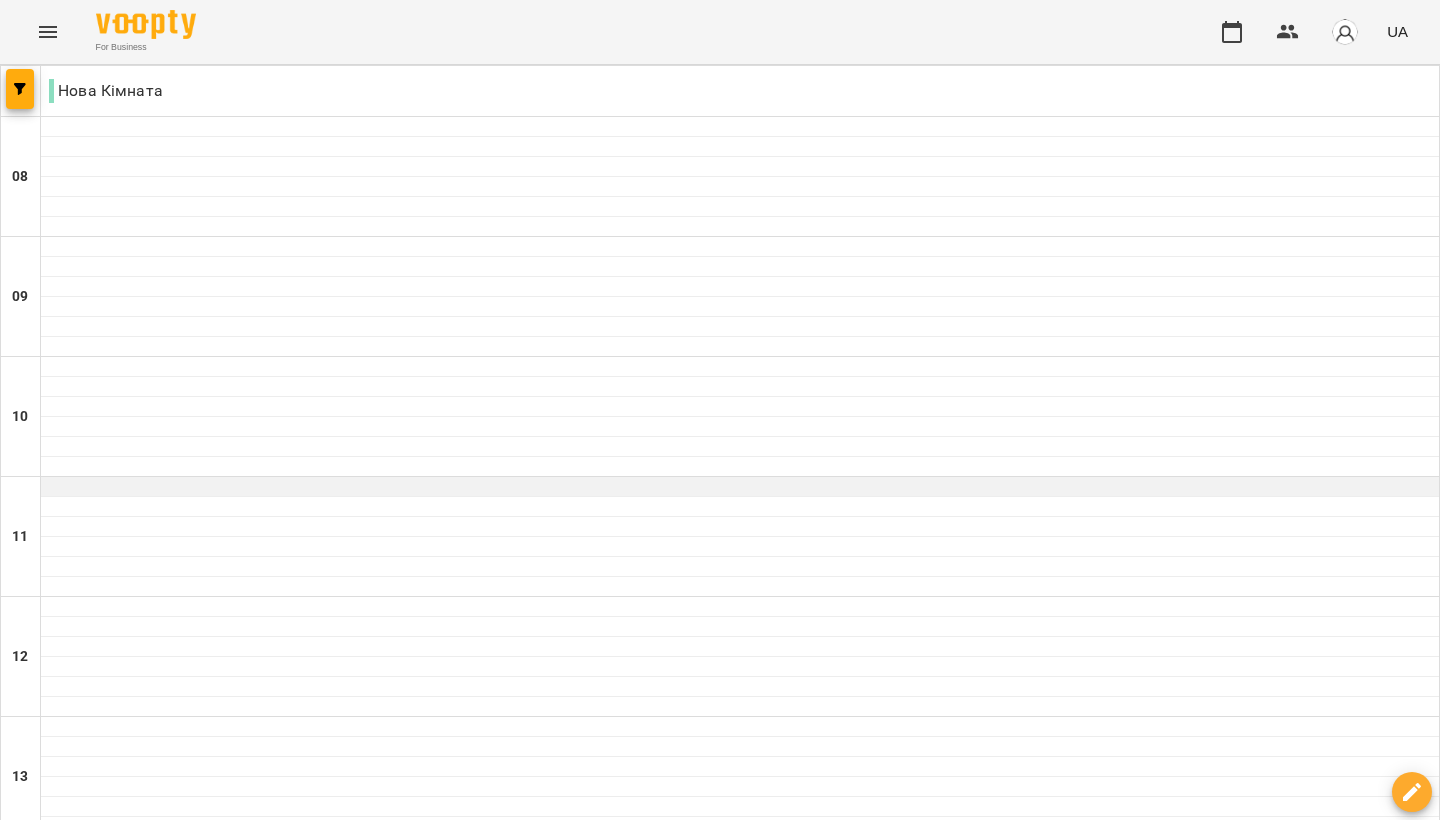 click at bounding box center [740, 496] 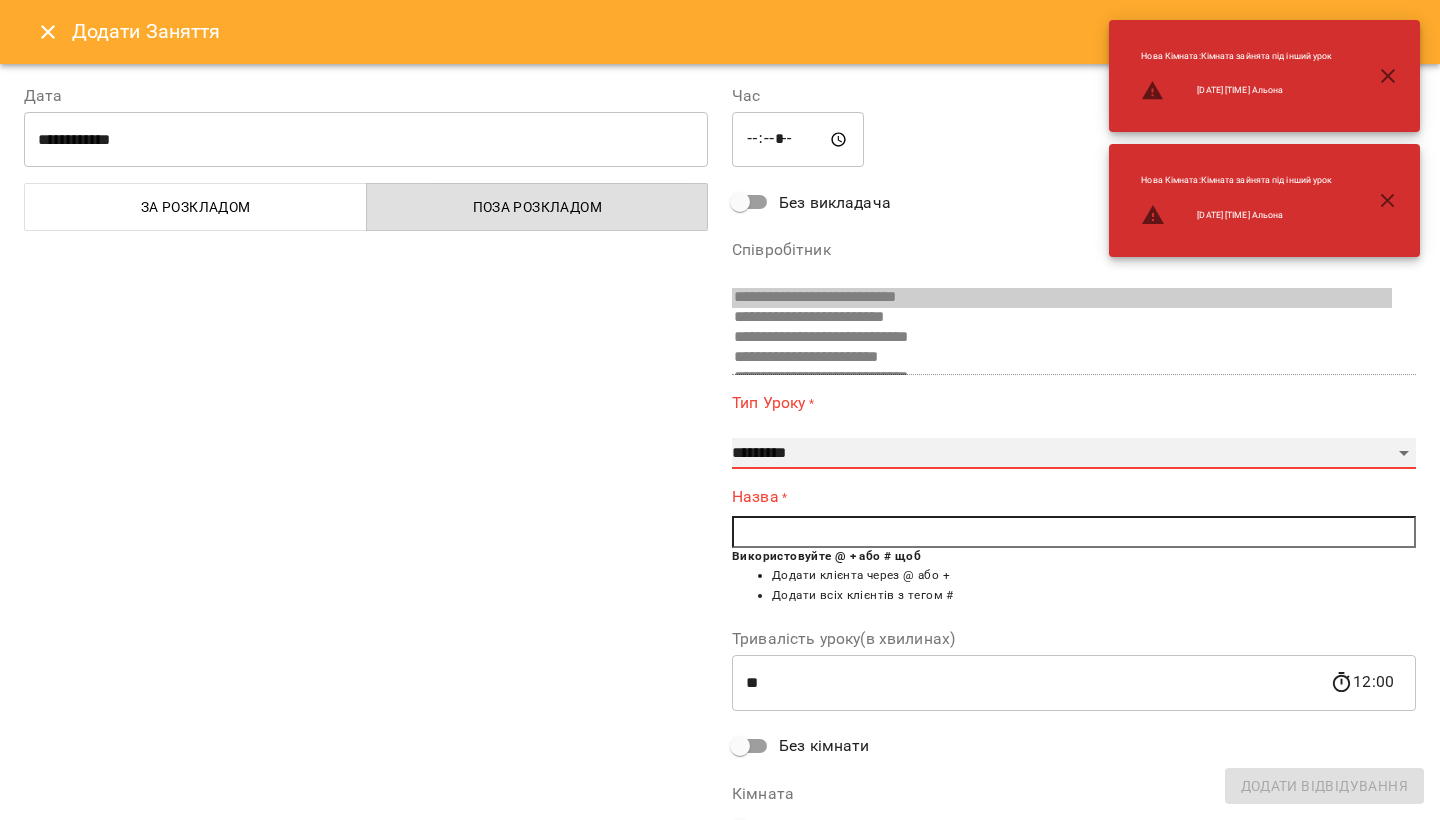click on "**********" at bounding box center (1074, 454) 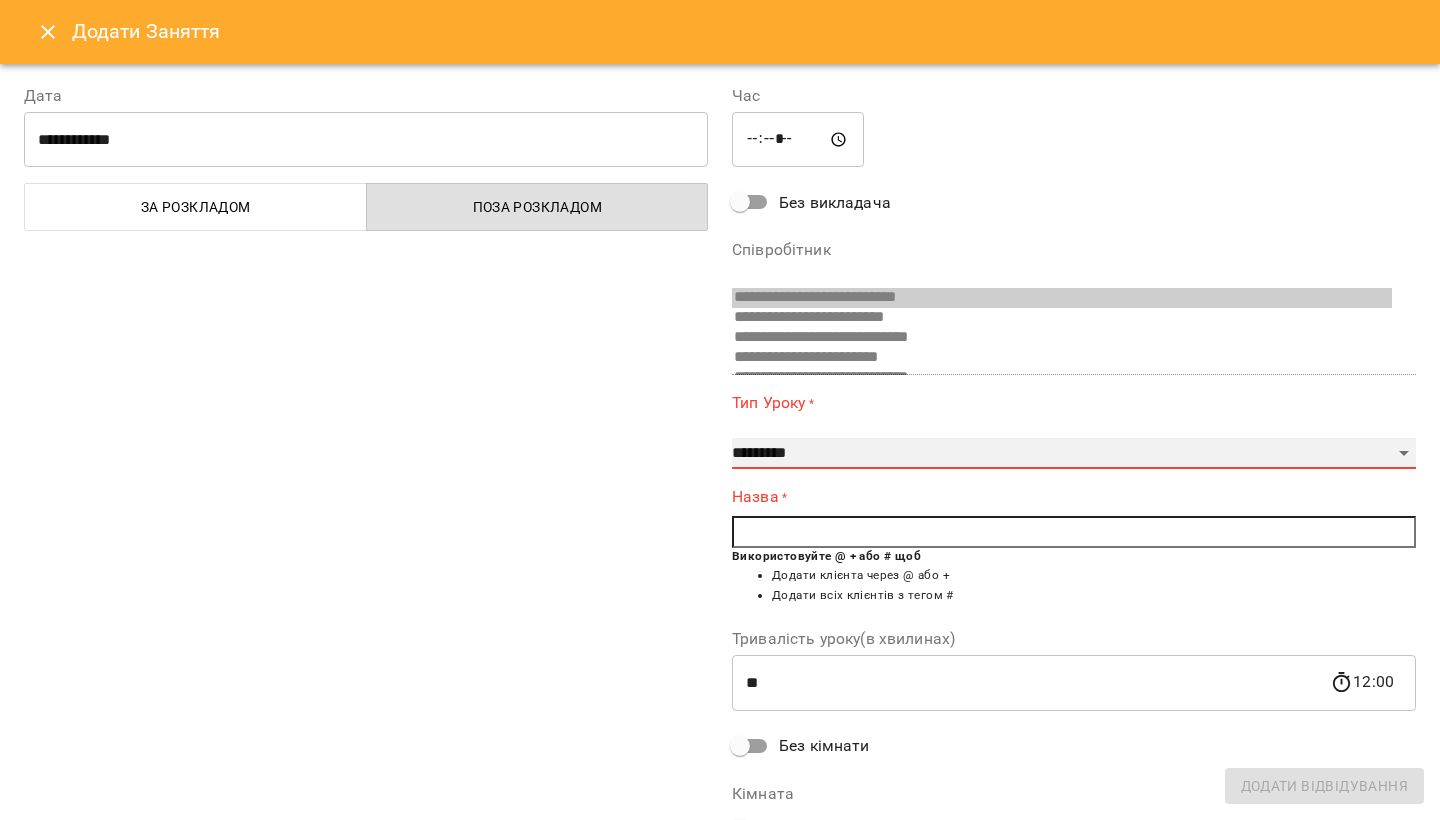 select on "**********" 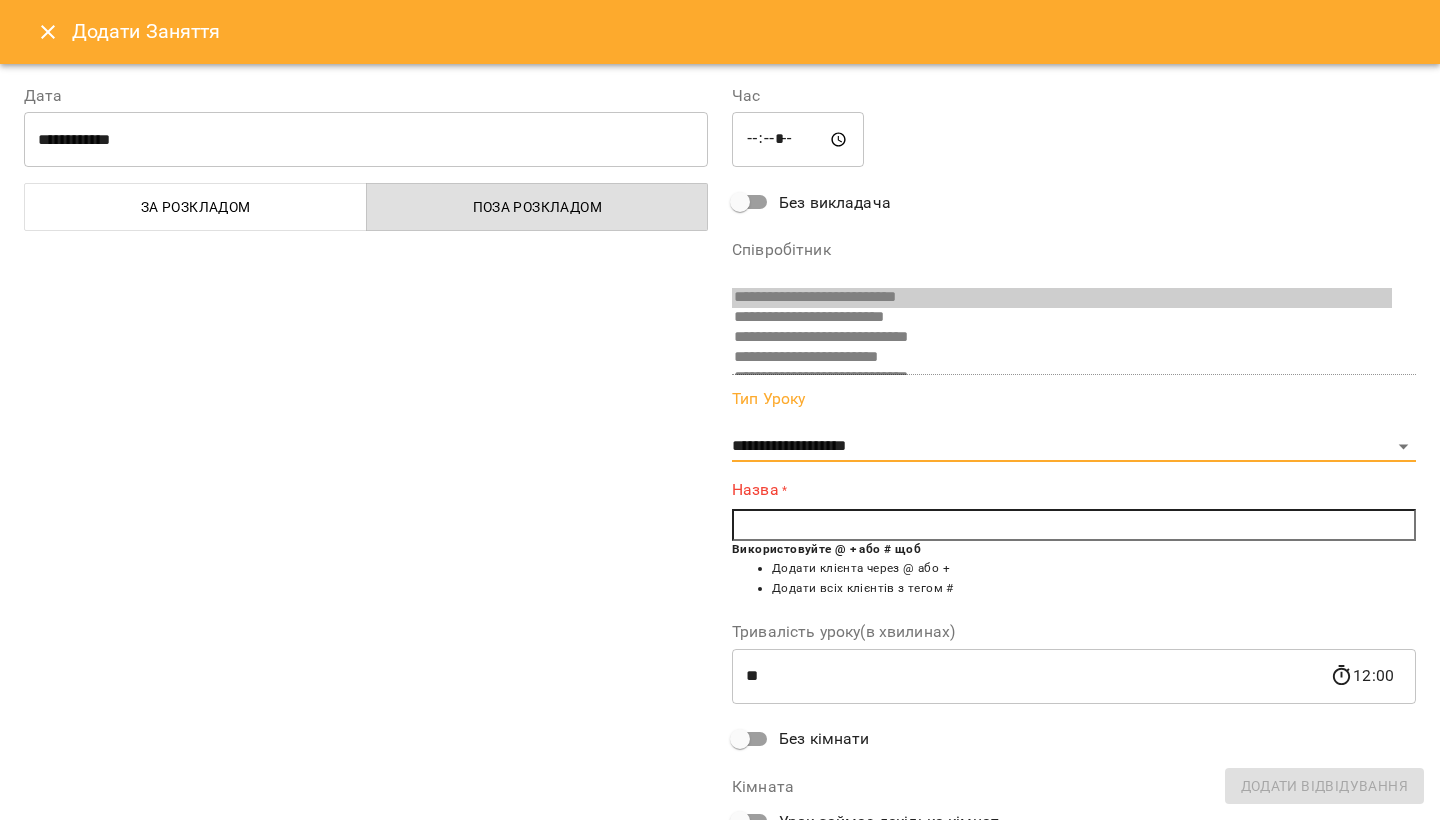 click at bounding box center (1074, 525) 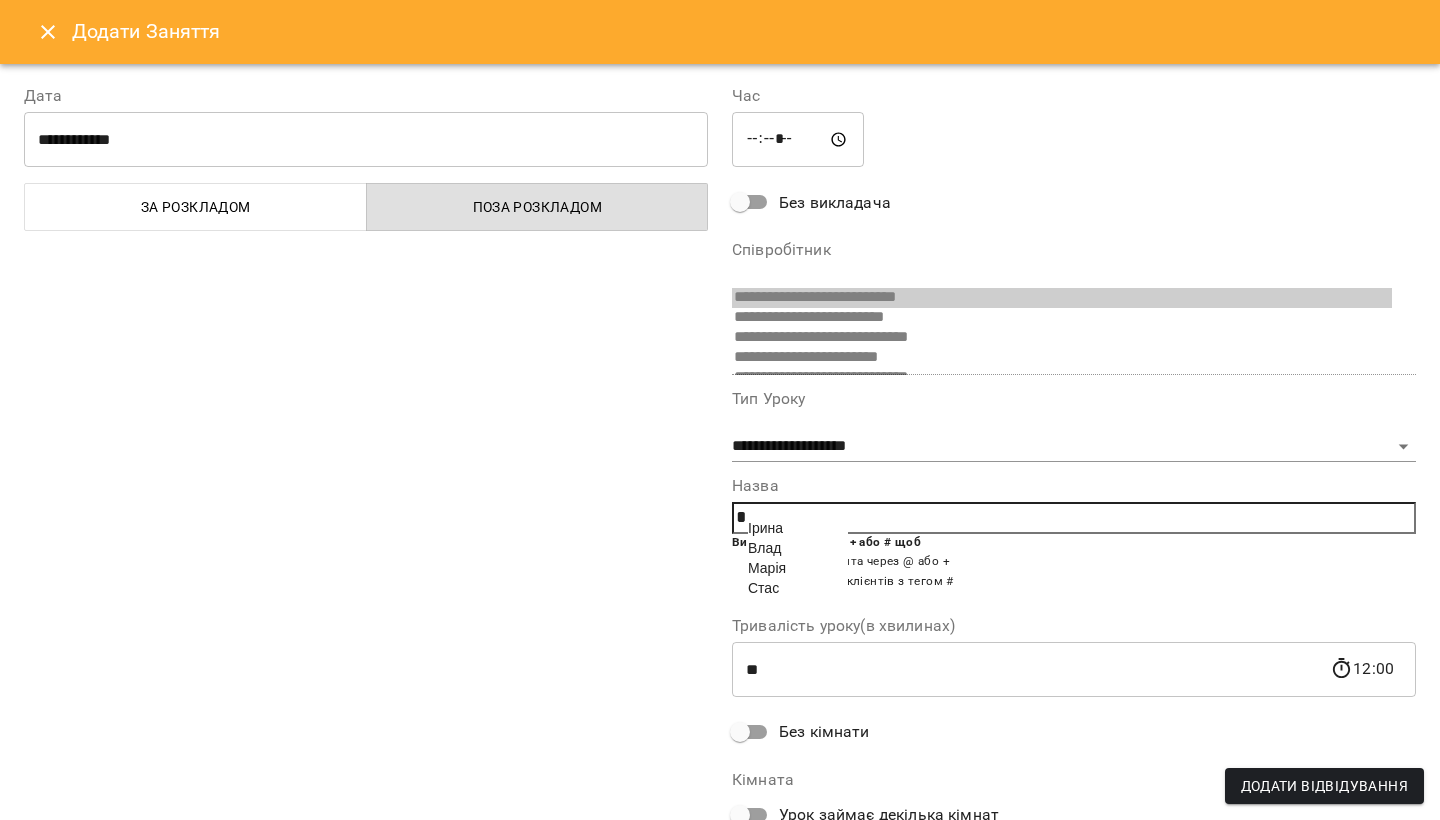 click on "Стас" at bounding box center [798, 588] 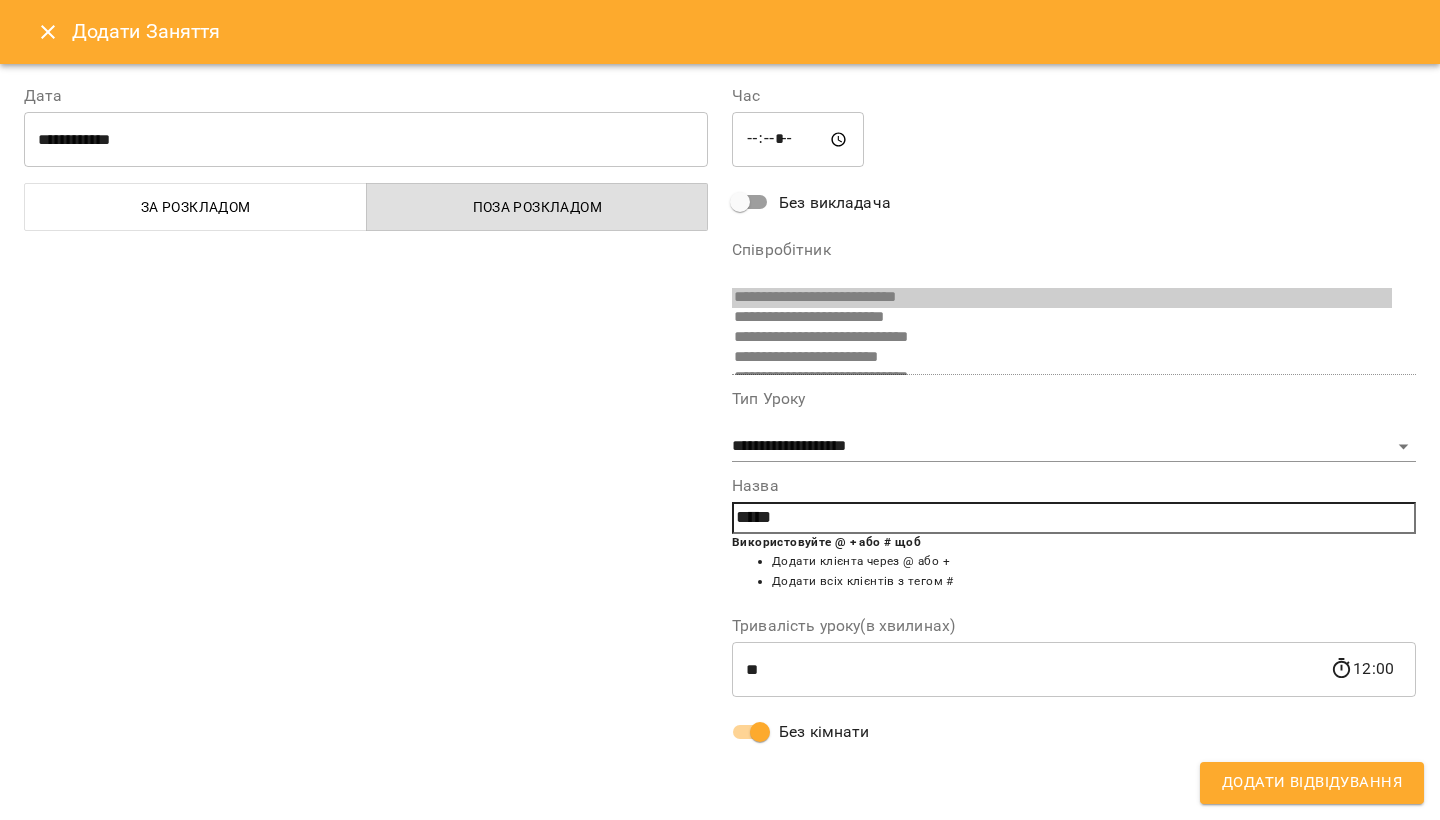 click on "Додати Відвідування" at bounding box center [1312, 783] 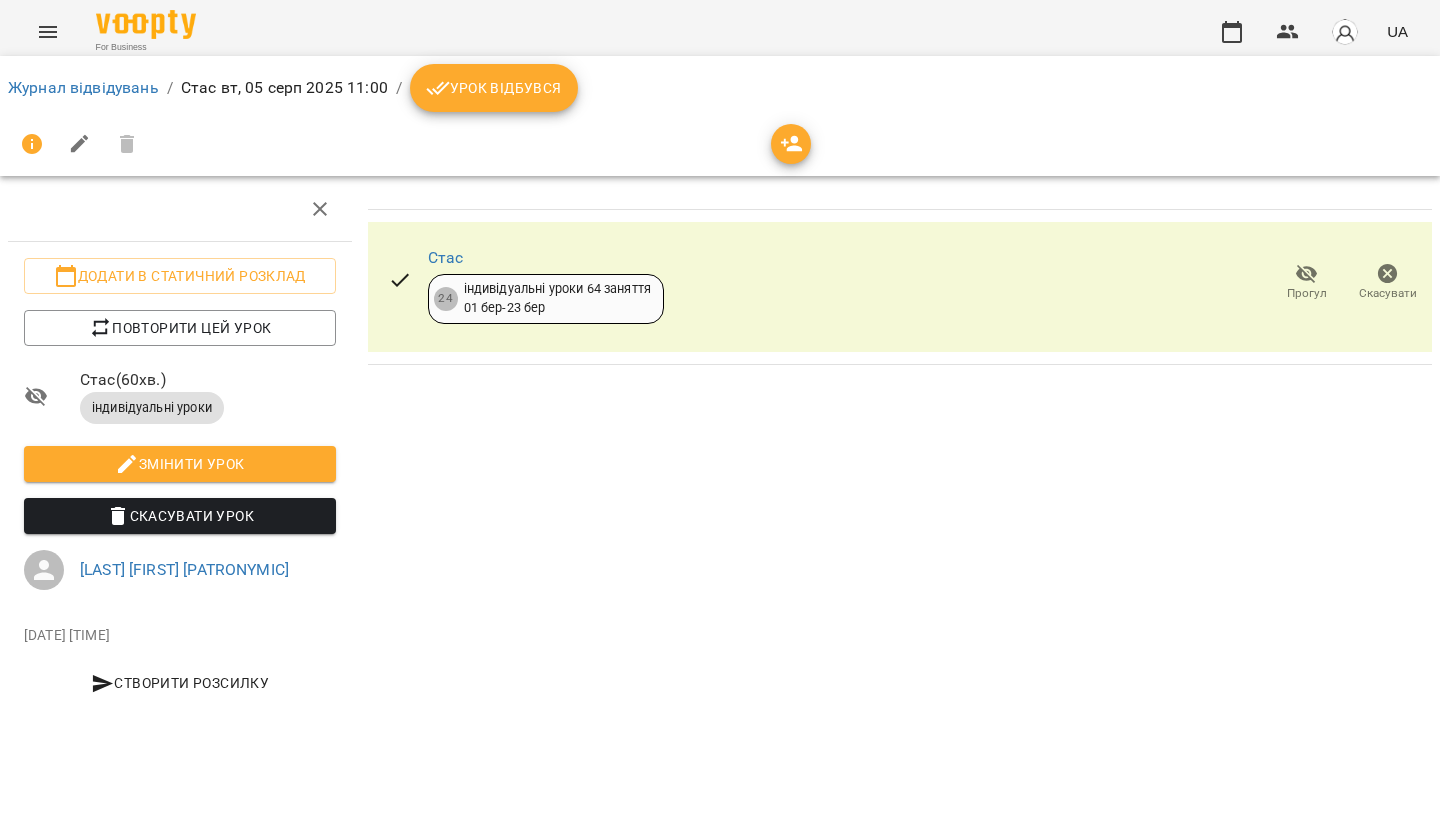 click on "Урок відбувся" at bounding box center [494, 88] 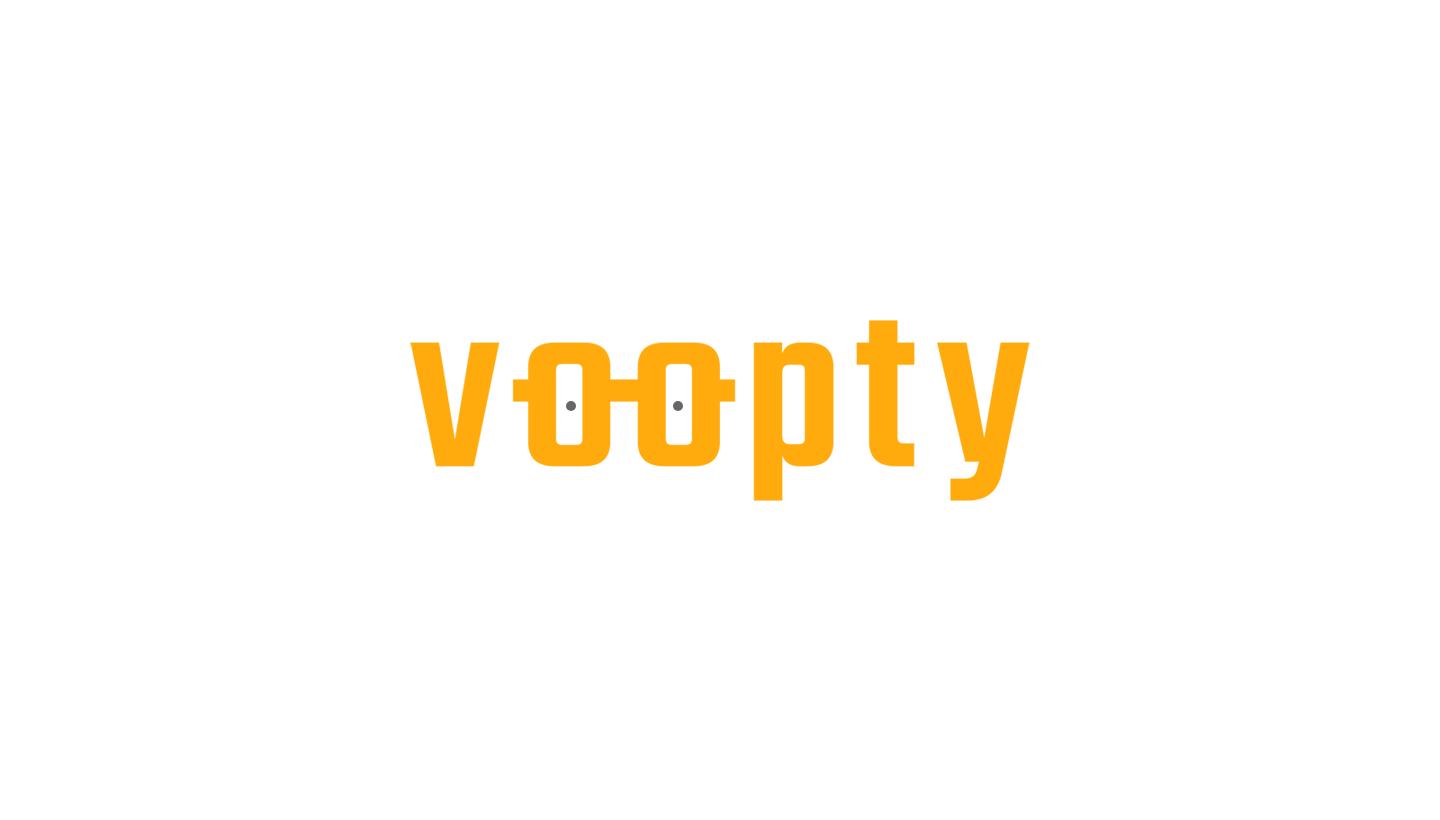 scroll, scrollTop: 0, scrollLeft: 0, axis: both 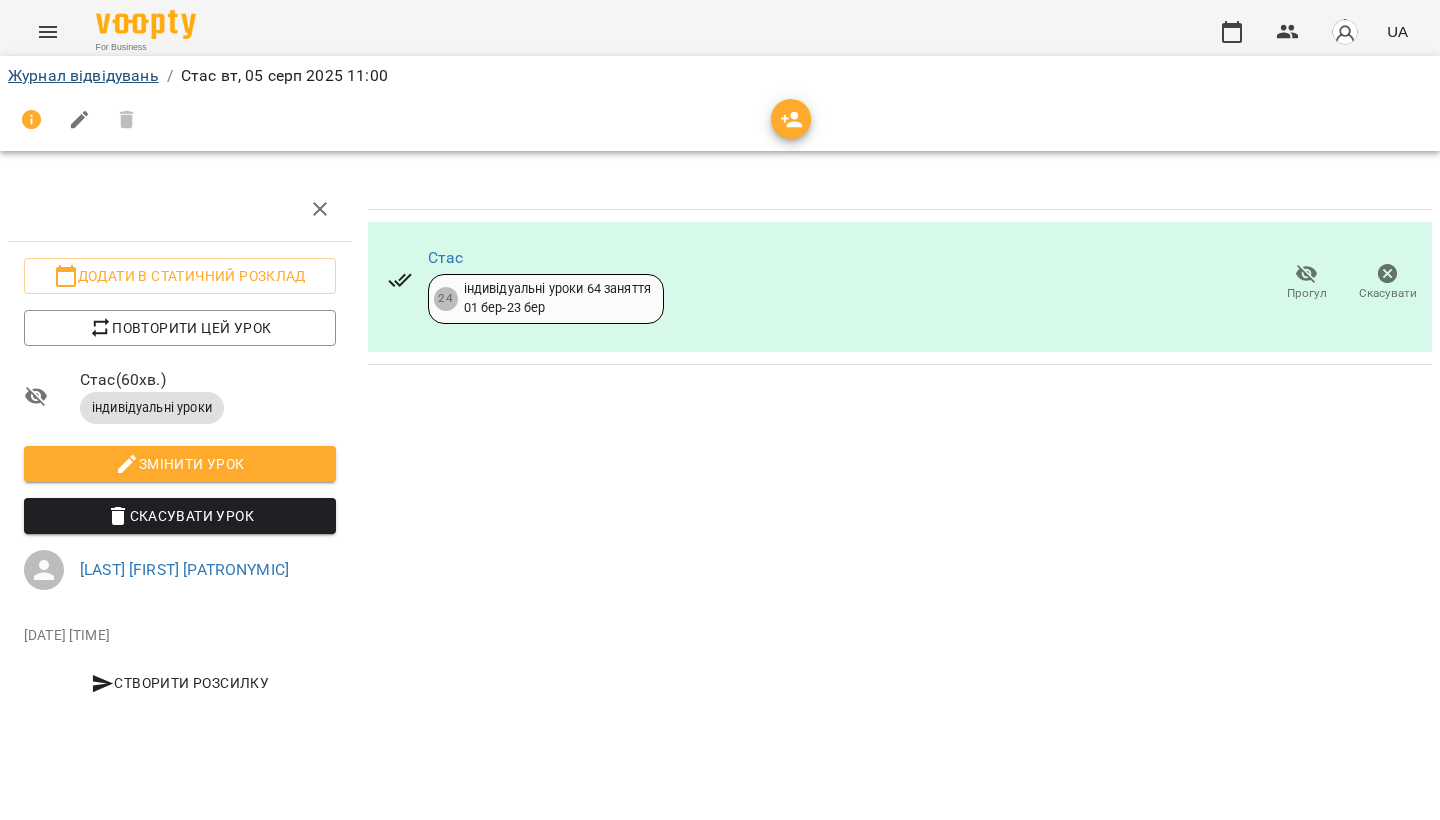 click on "Журнал відвідувань" at bounding box center [83, 75] 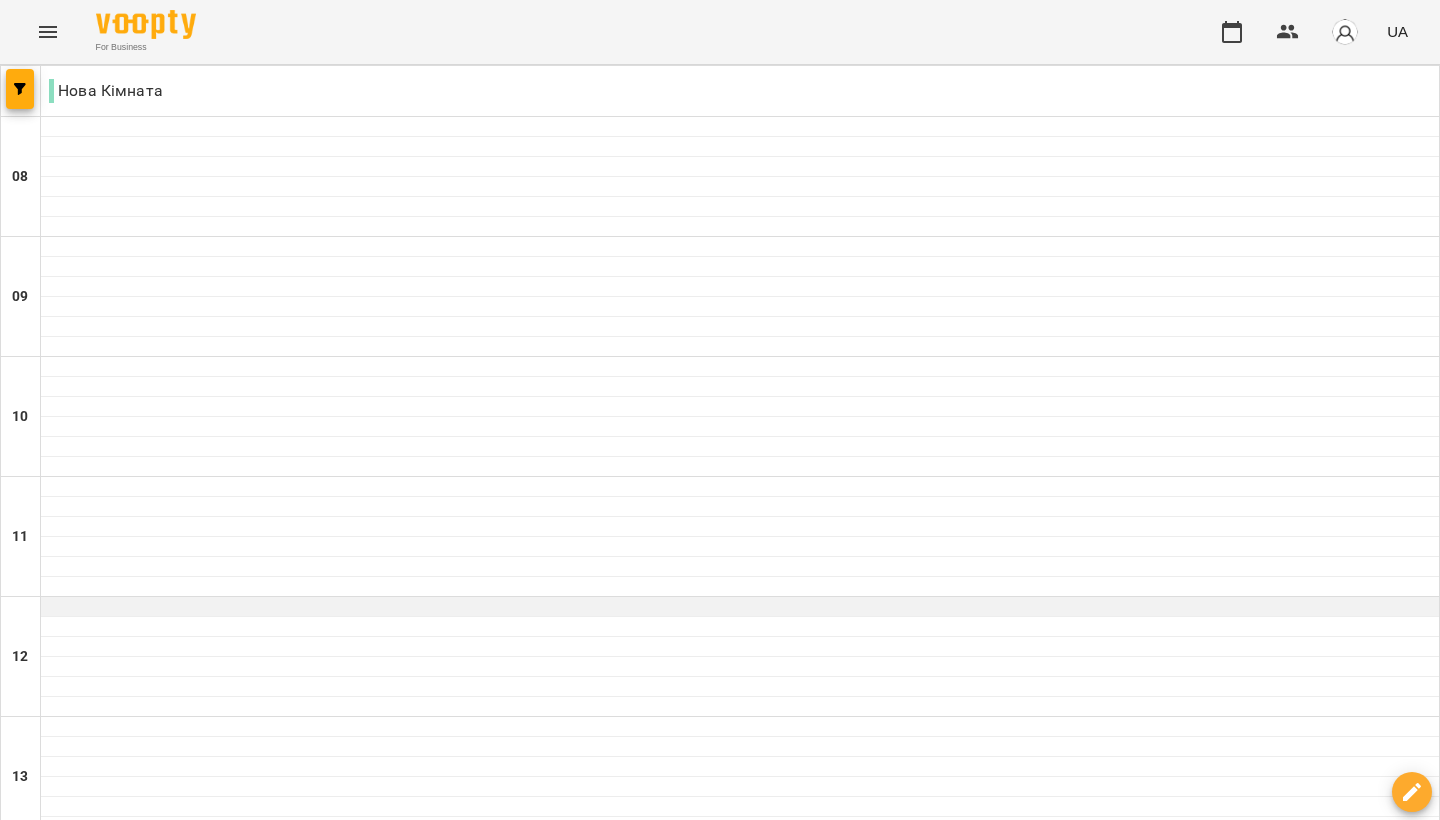 click at bounding box center (740, 607) 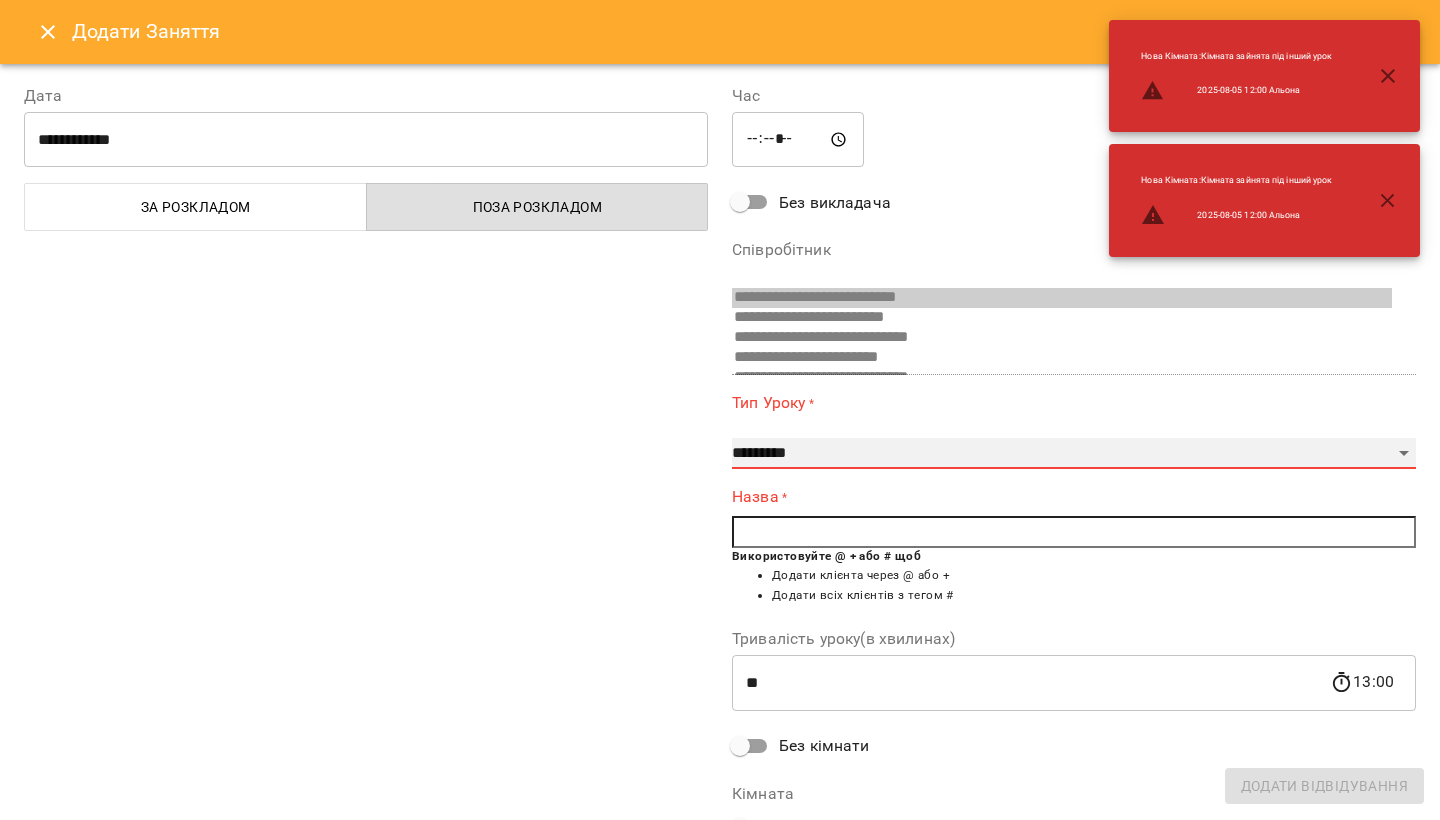 select on "**********" 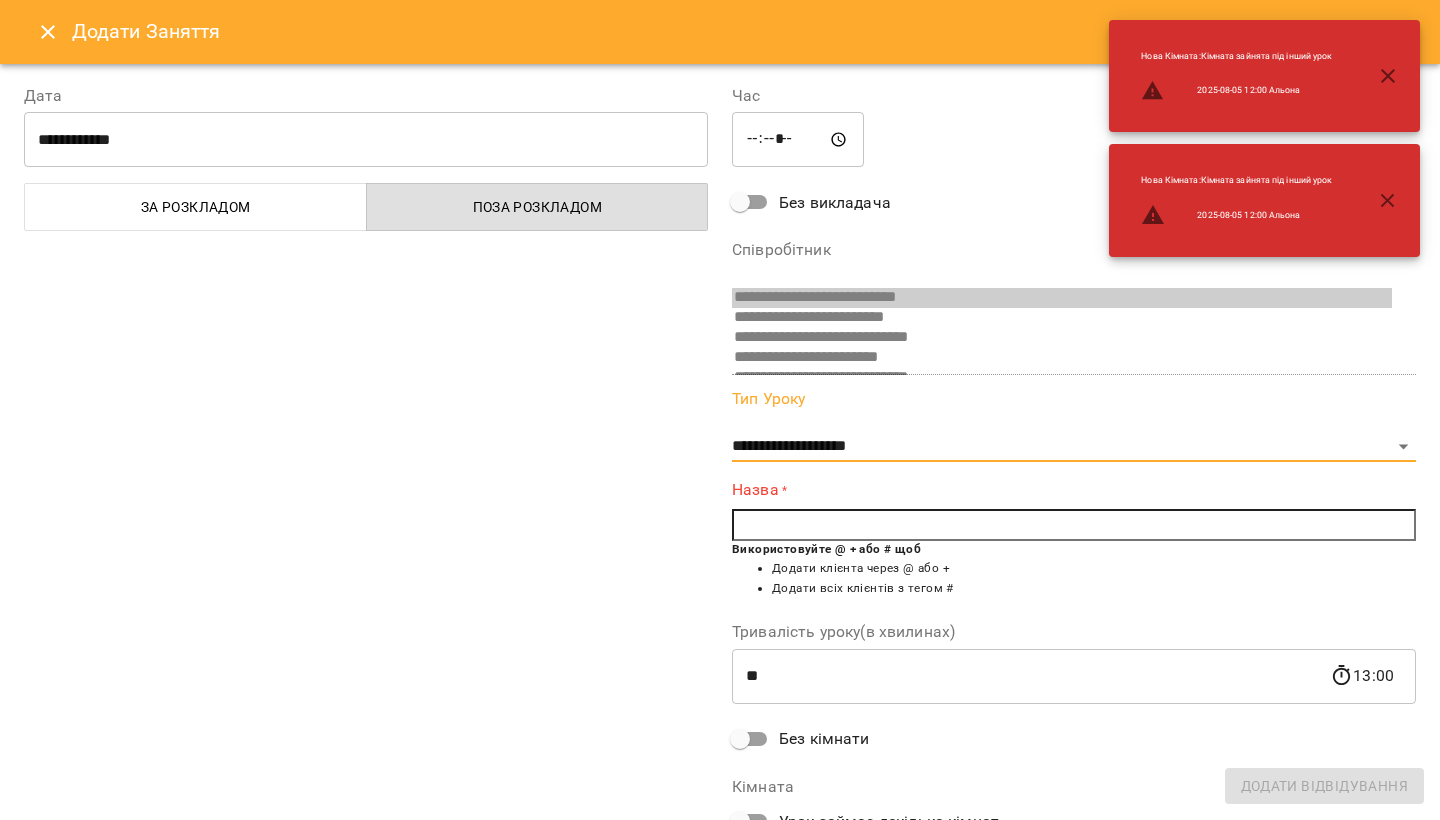 click at bounding box center (1074, 525) 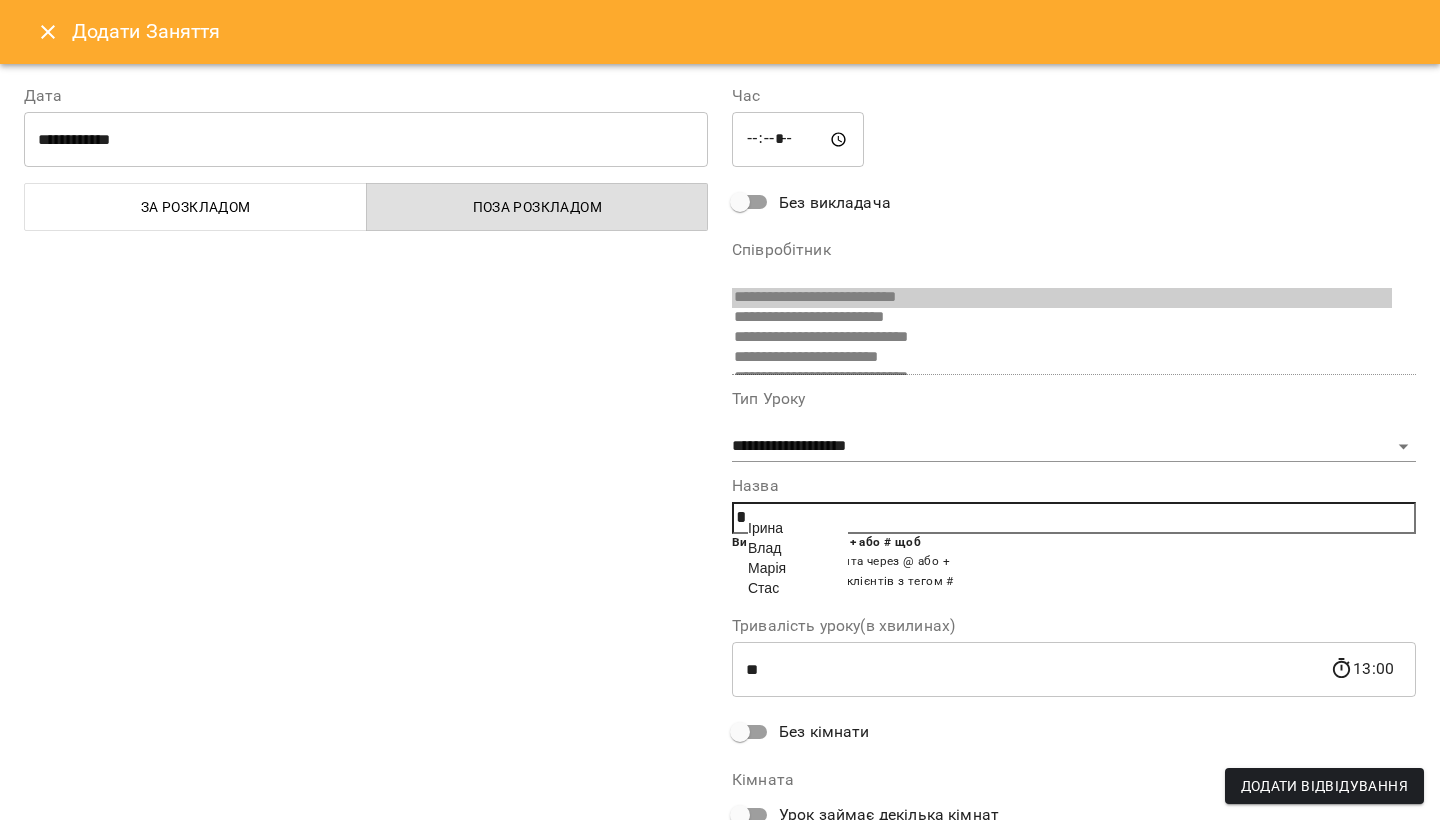 click on "Марія" at bounding box center [767, 568] 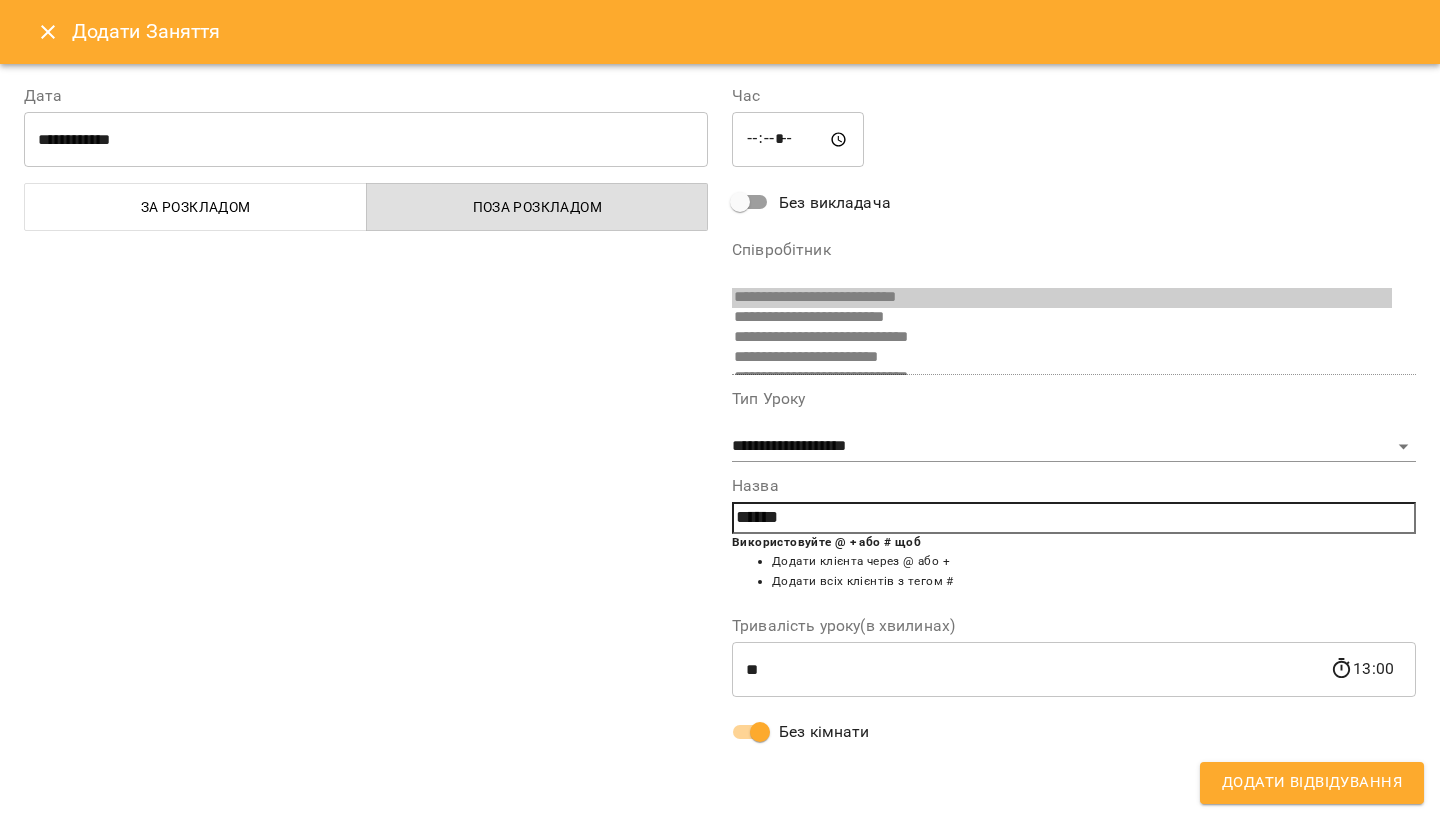 click on "Додати Відвідування" at bounding box center [1312, 783] 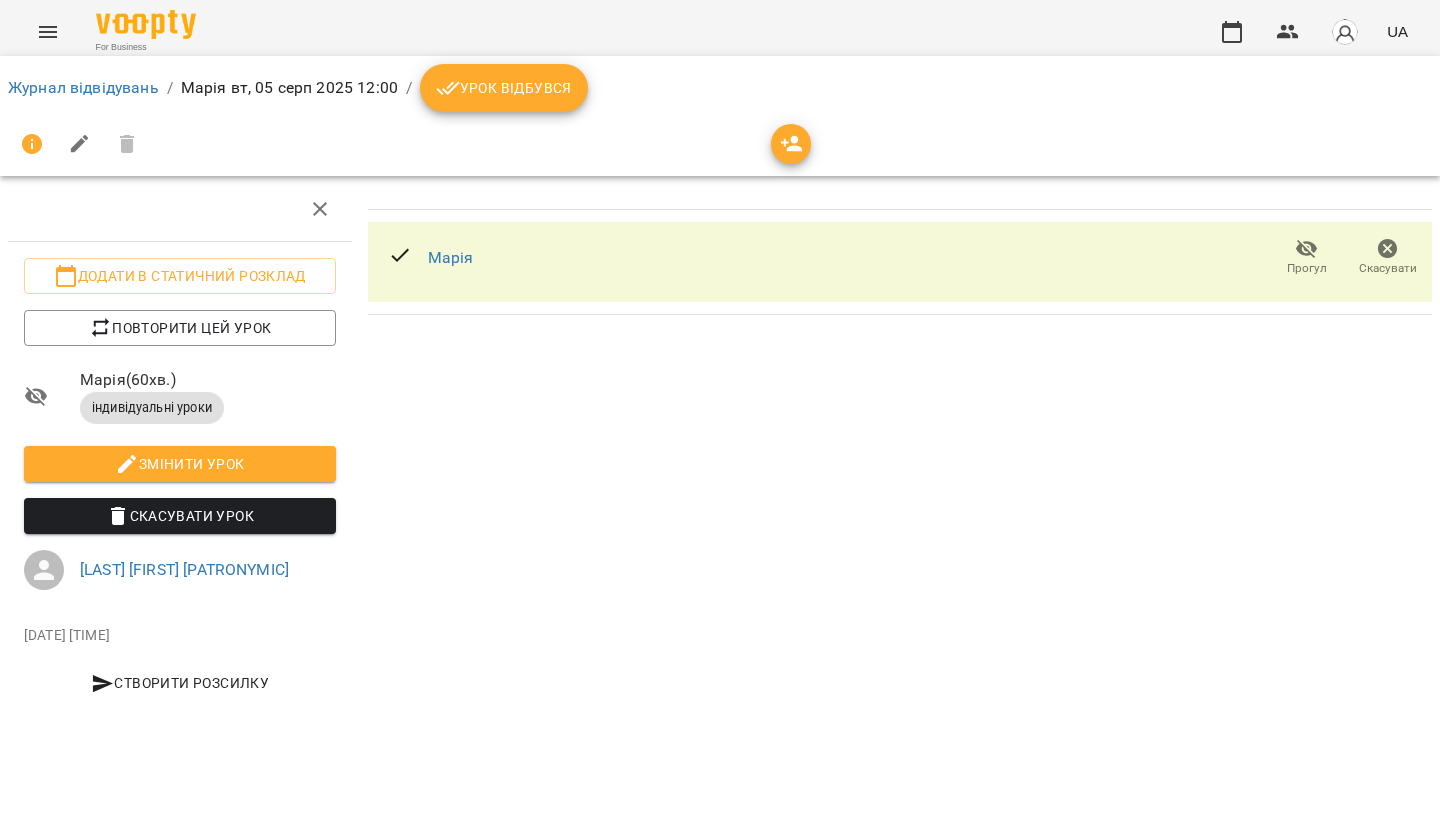 click on "Урок відбувся" at bounding box center (504, 88) 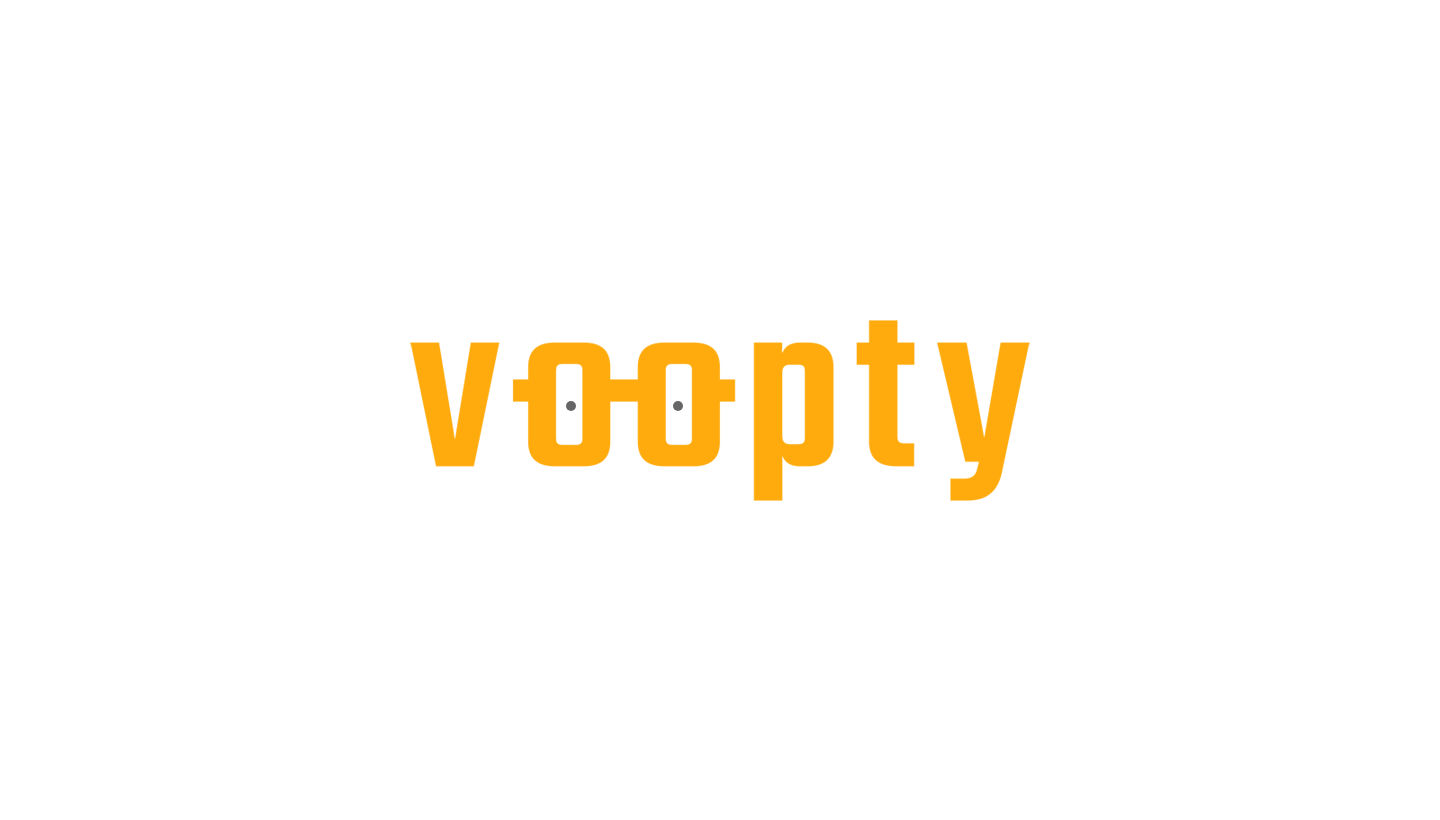 scroll, scrollTop: 0, scrollLeft: 0, axis: both 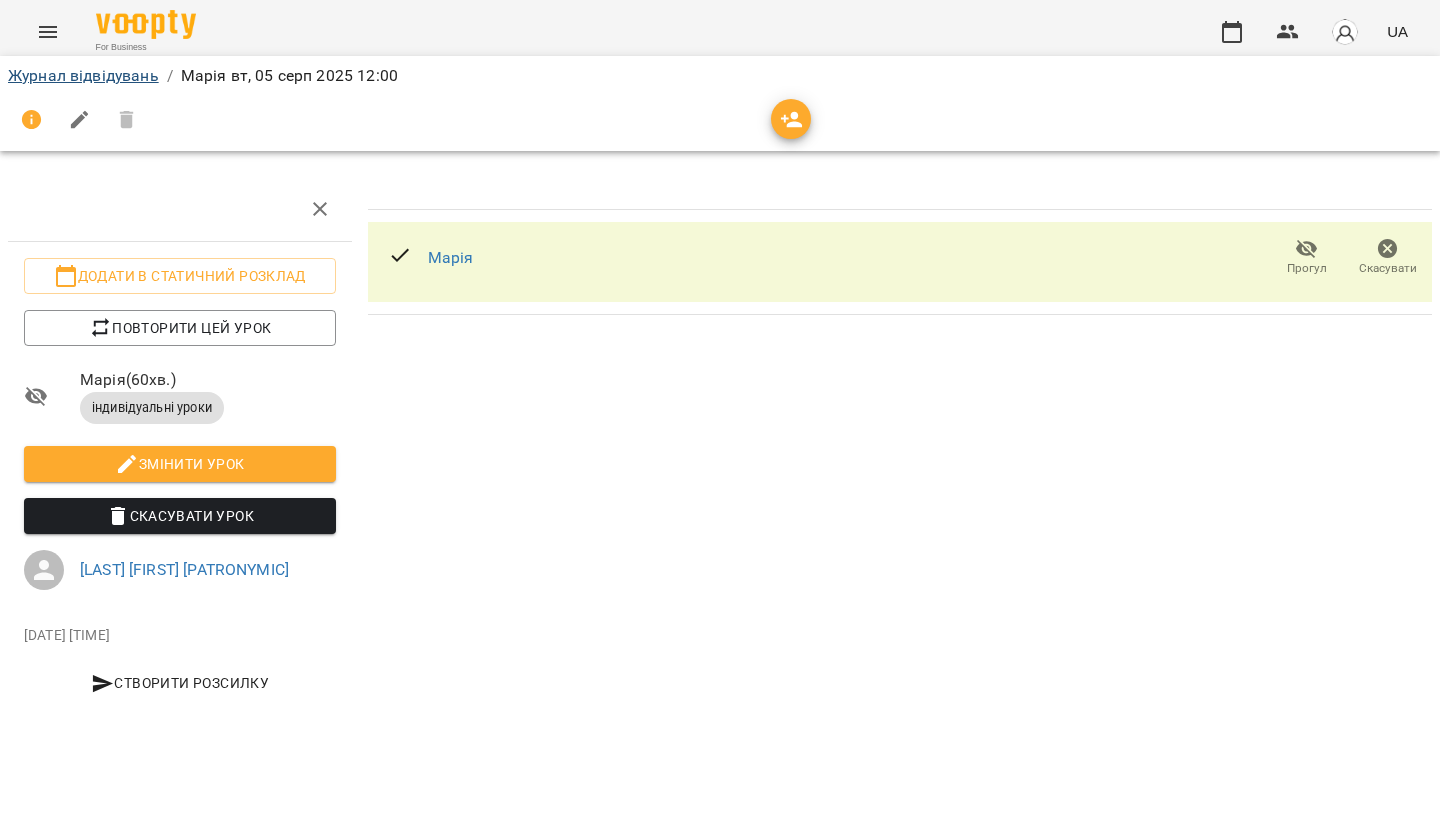 click on "Журнал відвідувань" at bounding box center (83, 75) 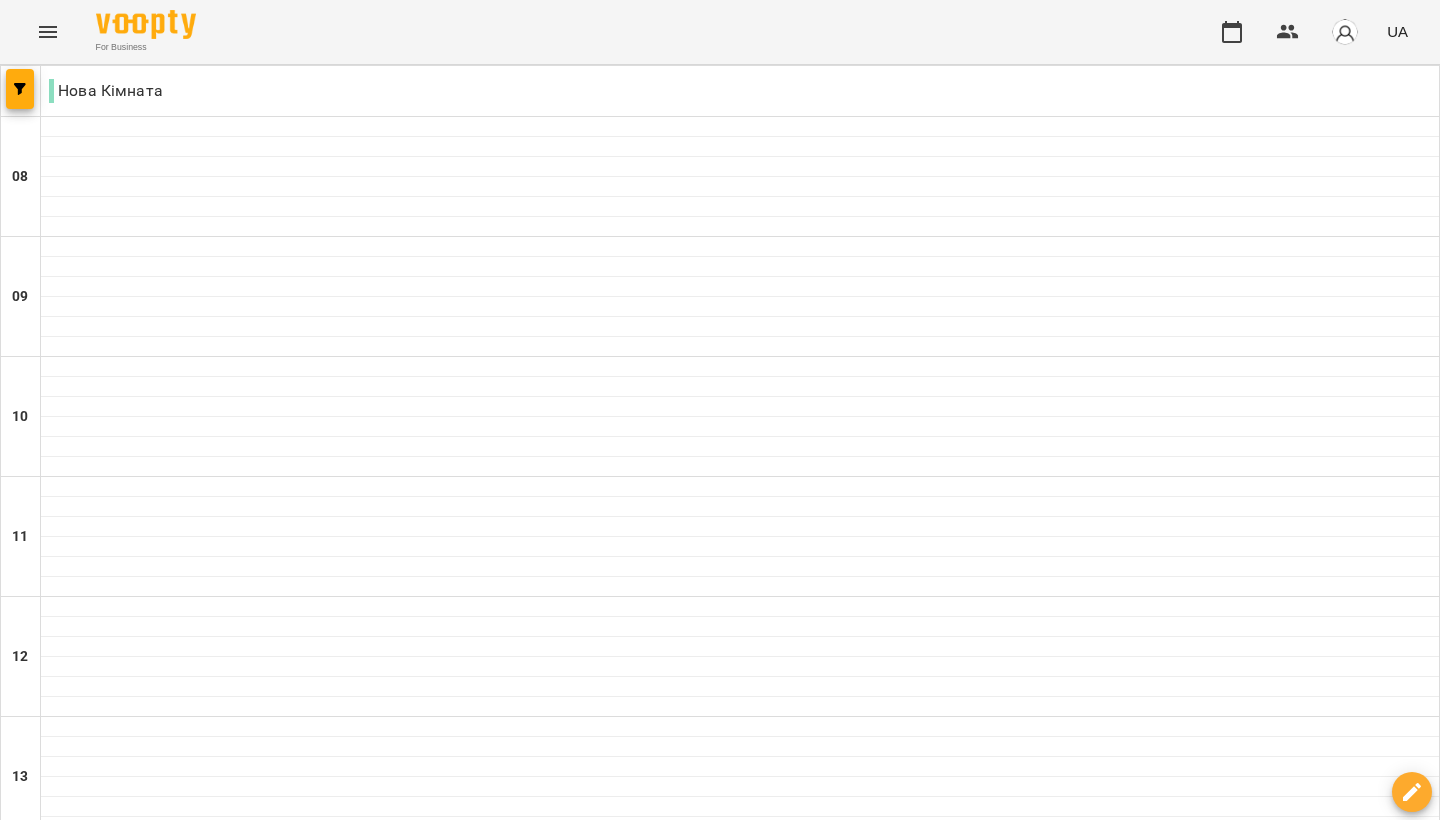 click on "чт 07 серп" at bounding box center (809, 1949) 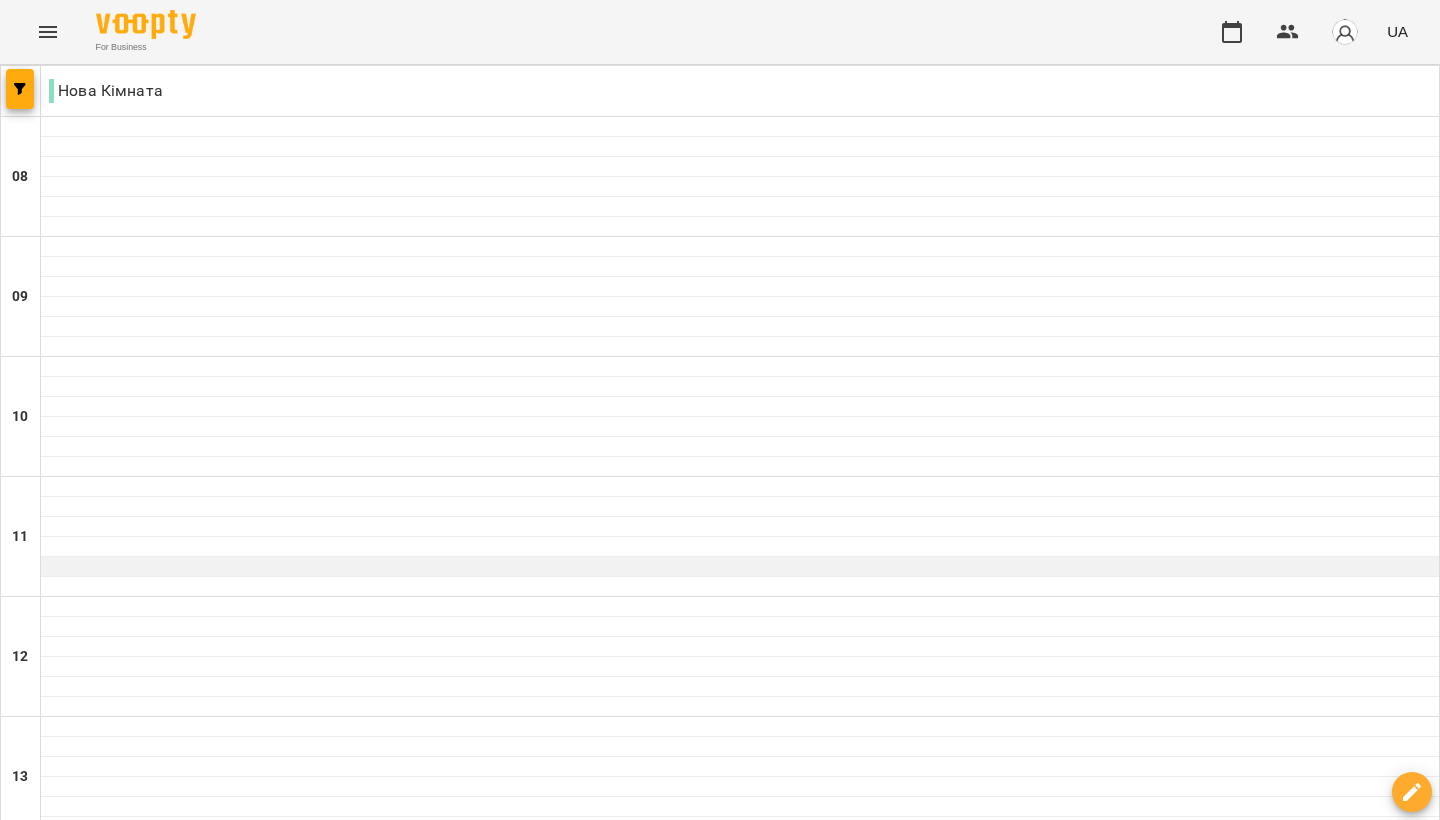 scroll, scrollTop: 191, scrollLeft: 0, axis: vertical 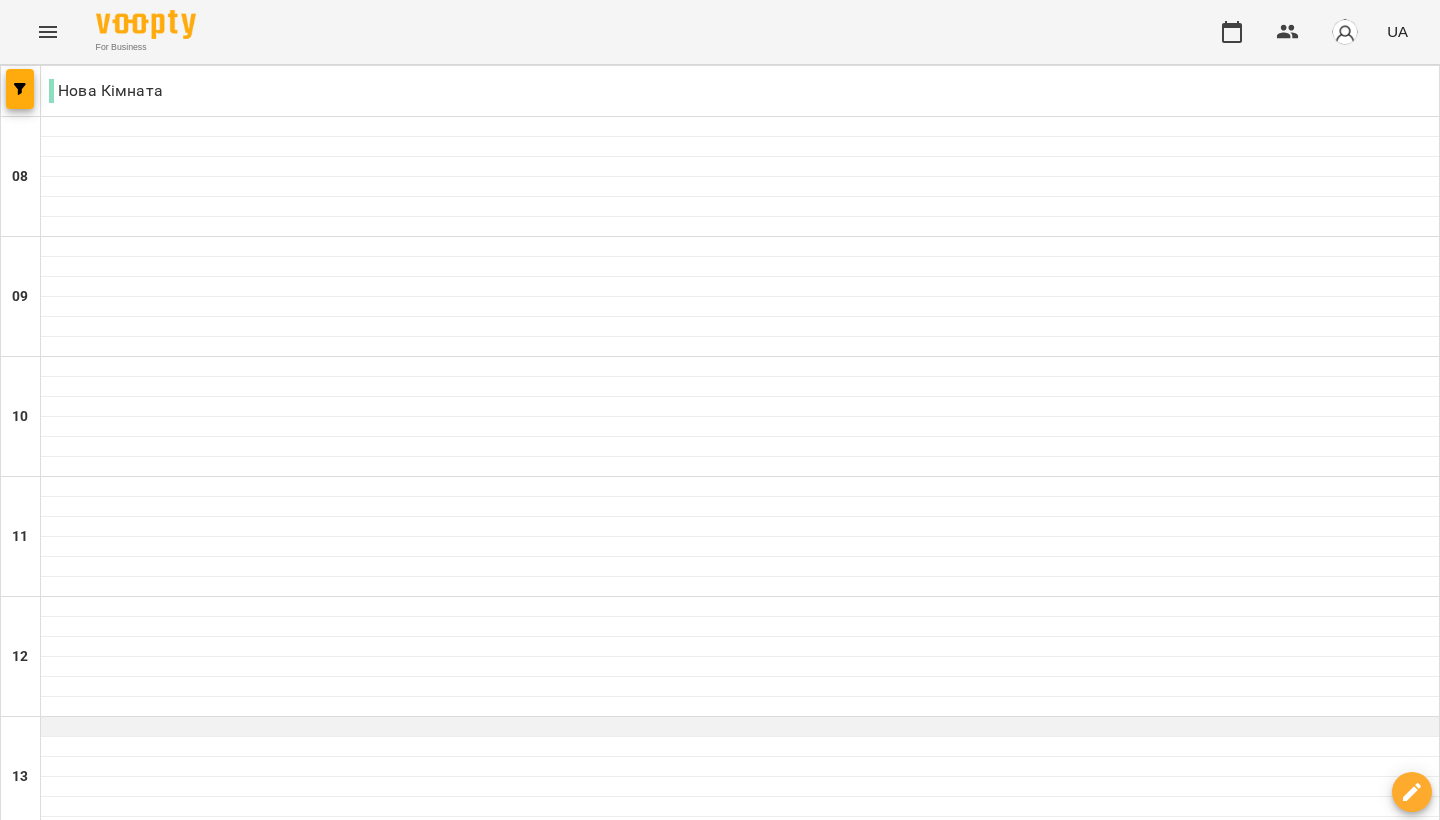 click at bounding box center [740, 727] 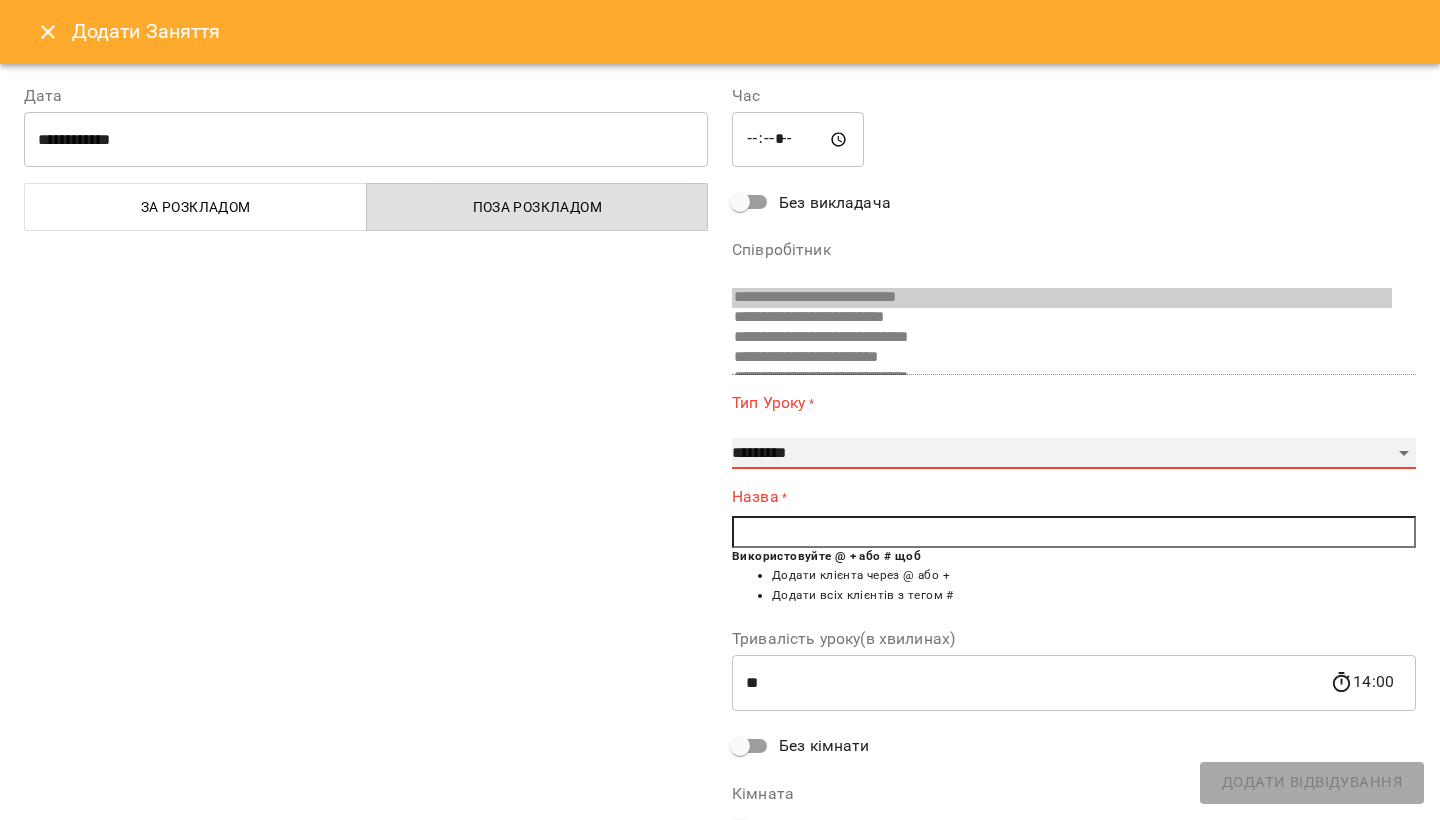 select on "**********" 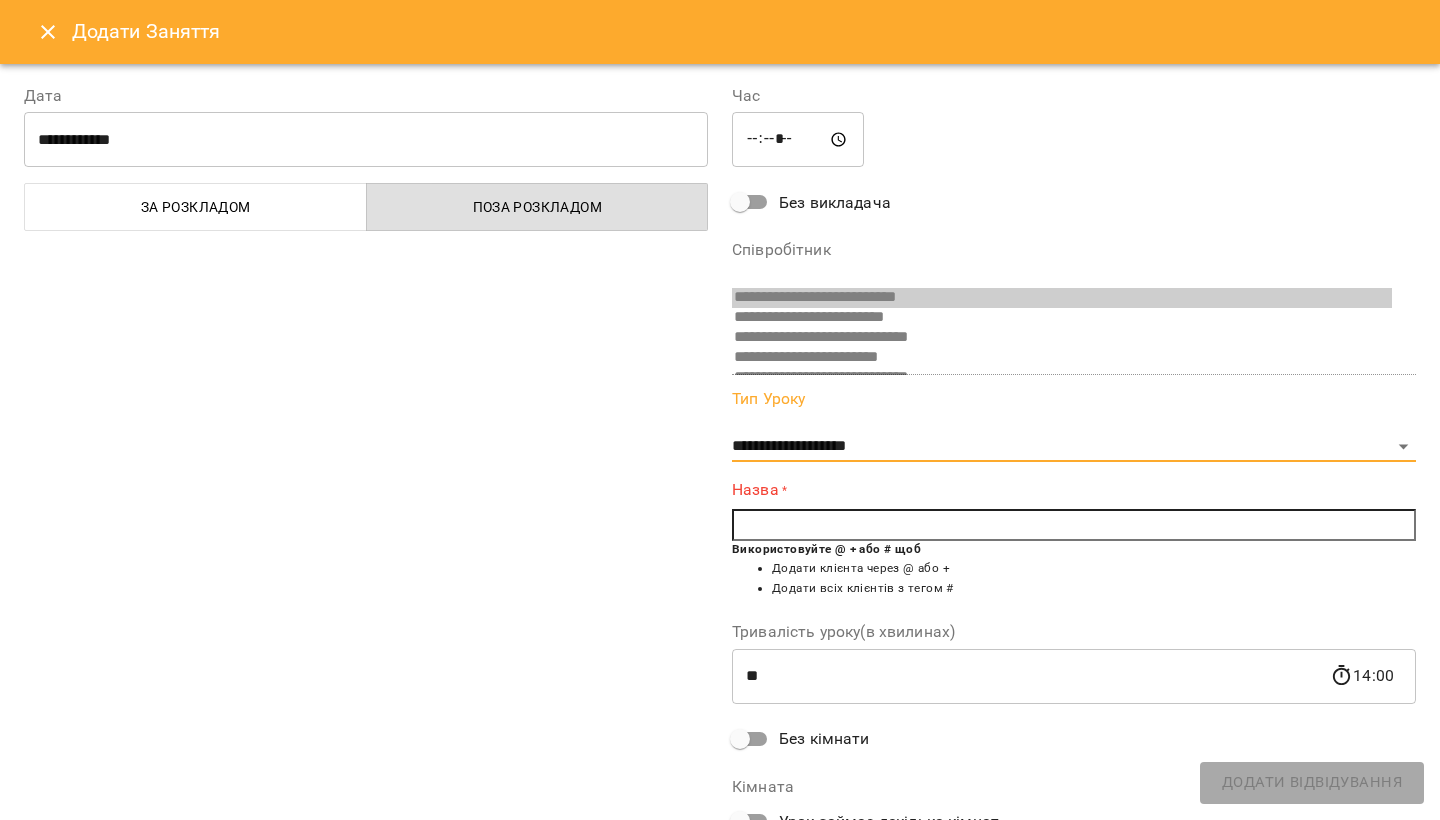 click at bounding box center [1074, 525] 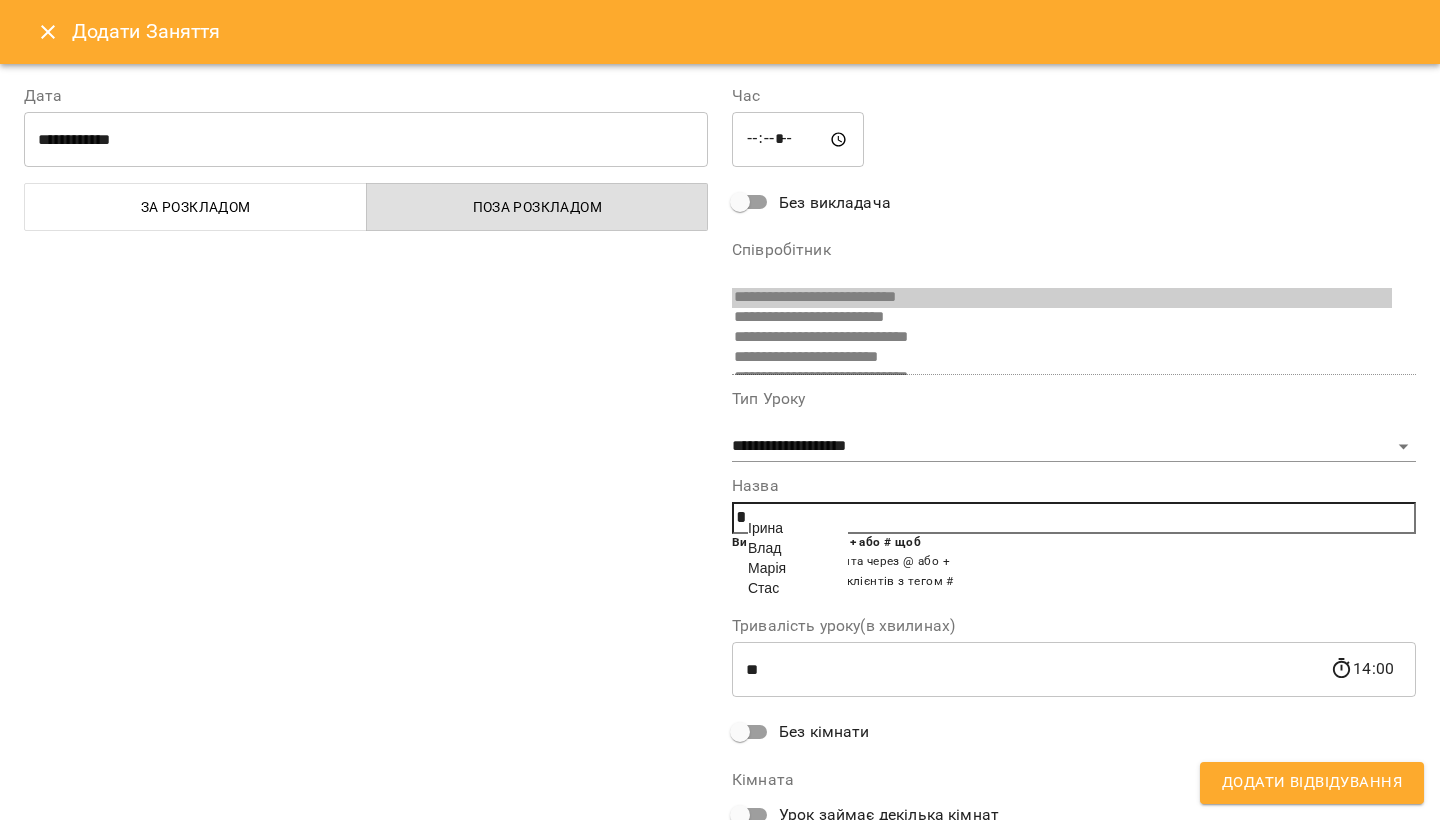 click on "Влад" at bounding box center (764, 548) 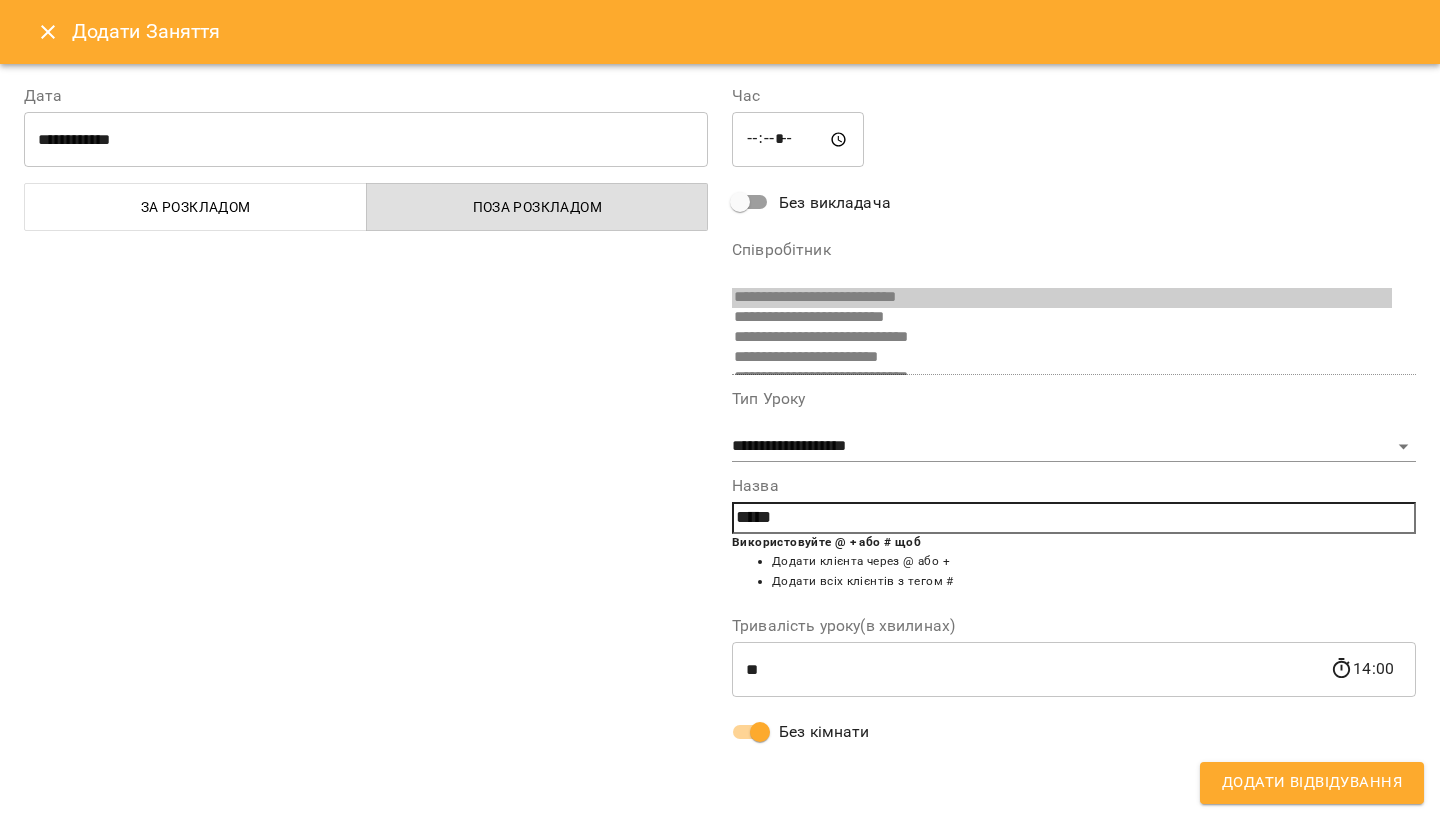 click on "Додати Відвідування" at bounding box center (1312, 783) 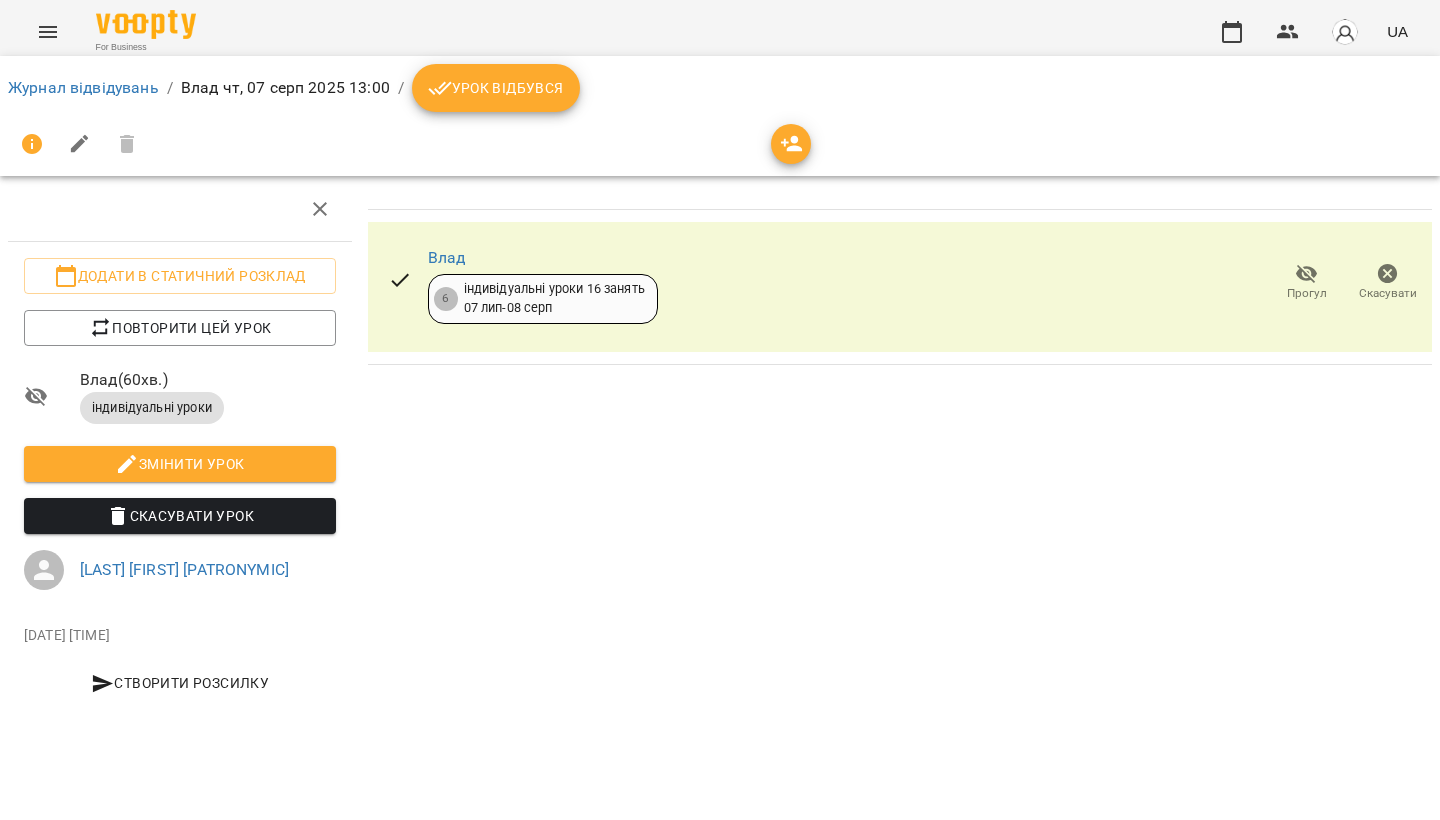 click on "Урок відбувся" at bounding box center (496, 88) 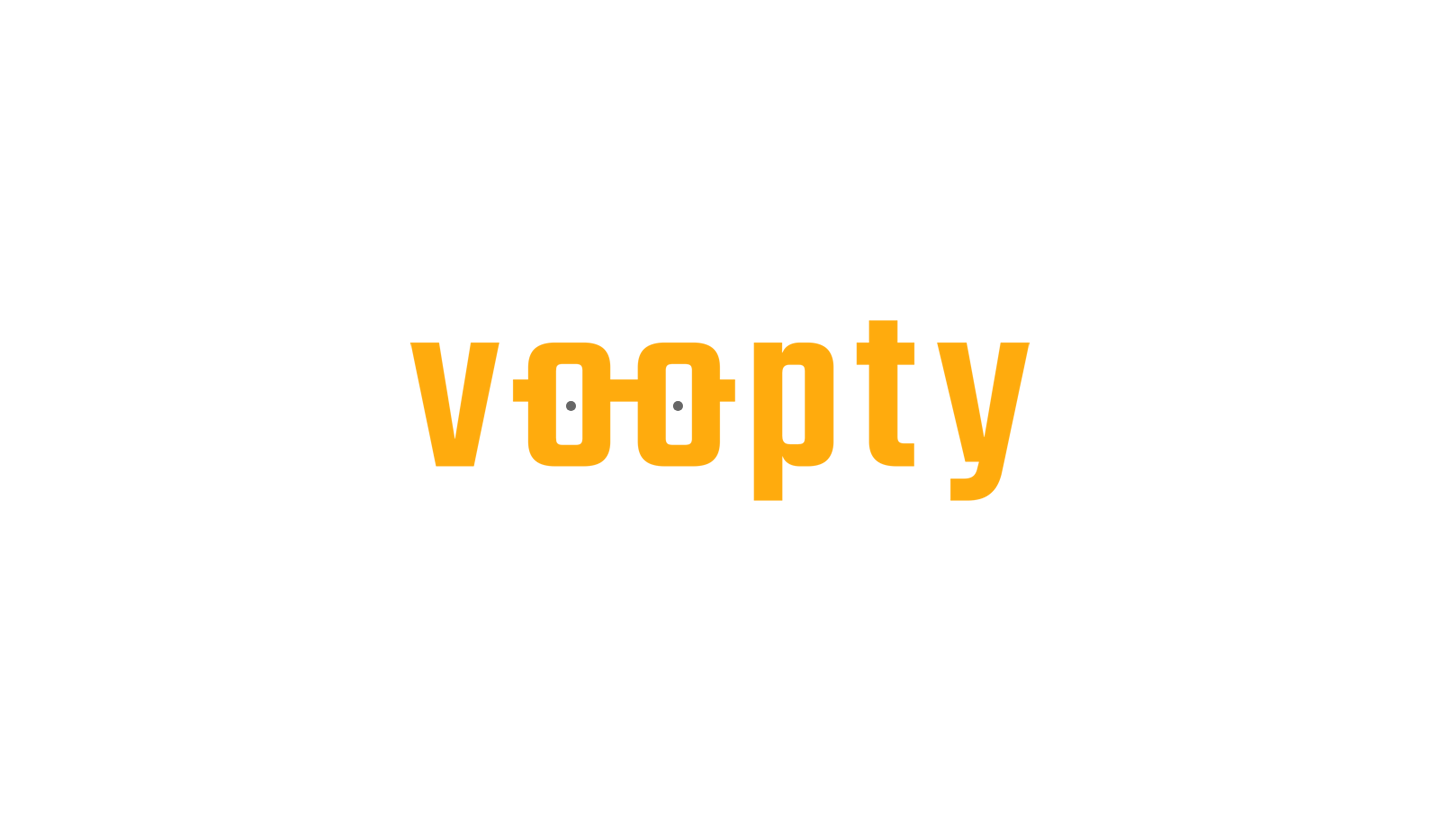 scroll, scrollTop: 0, scrollLeft: 0, axis: both 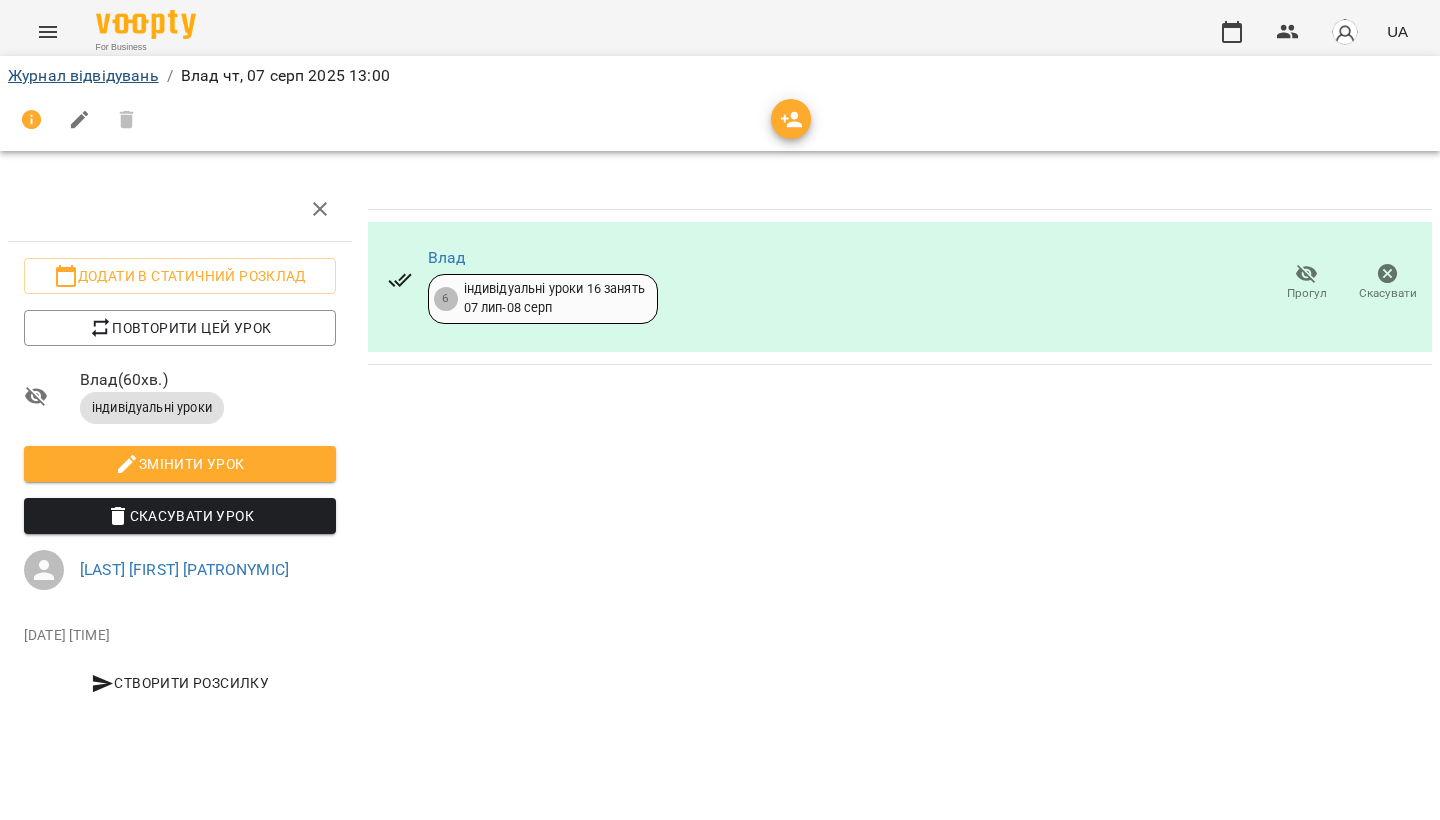 click on "Журнал відвідувань" at bounding box center [83, 75] 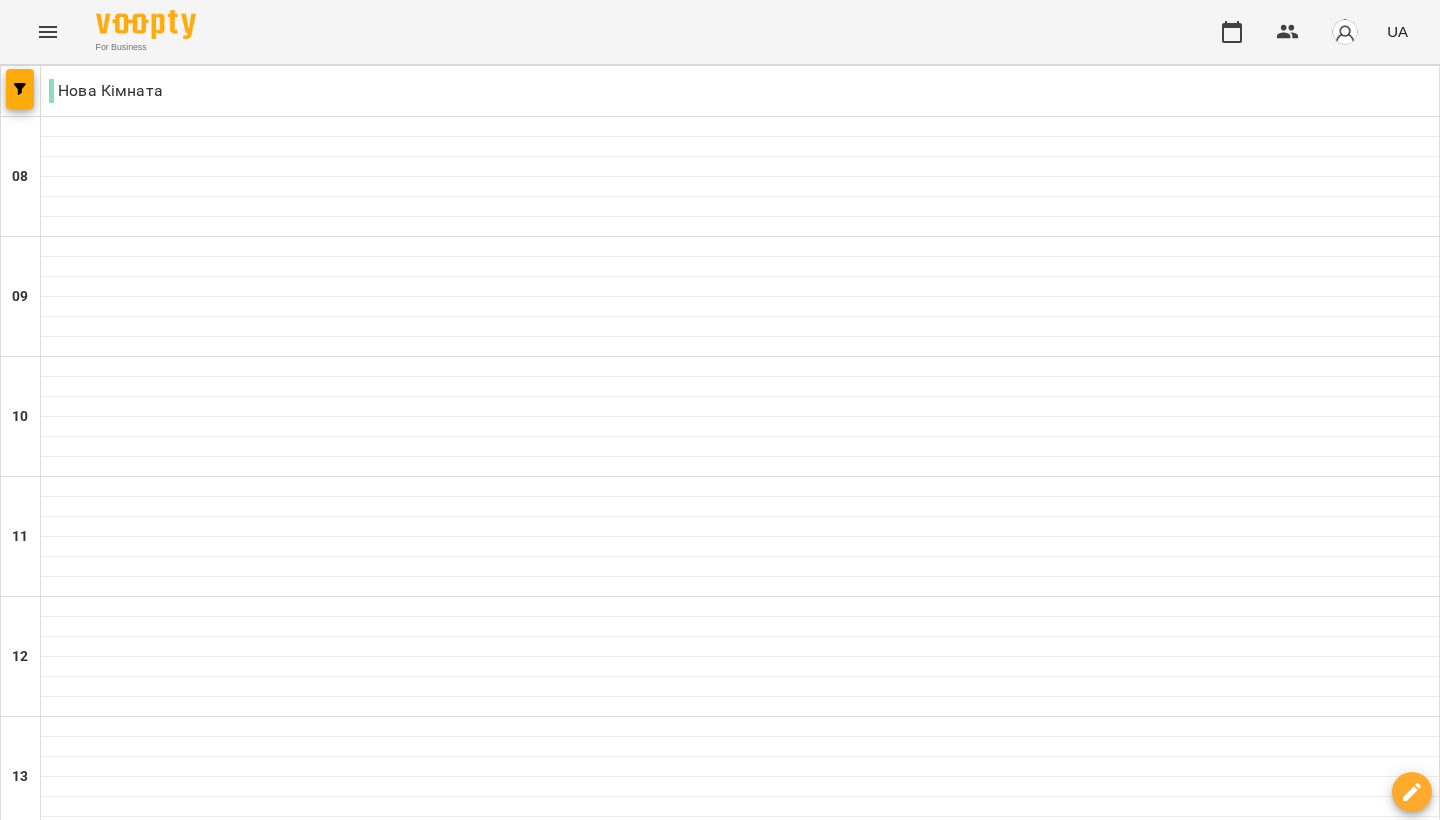 click on "пт" at bounding box center [1004, 1943] 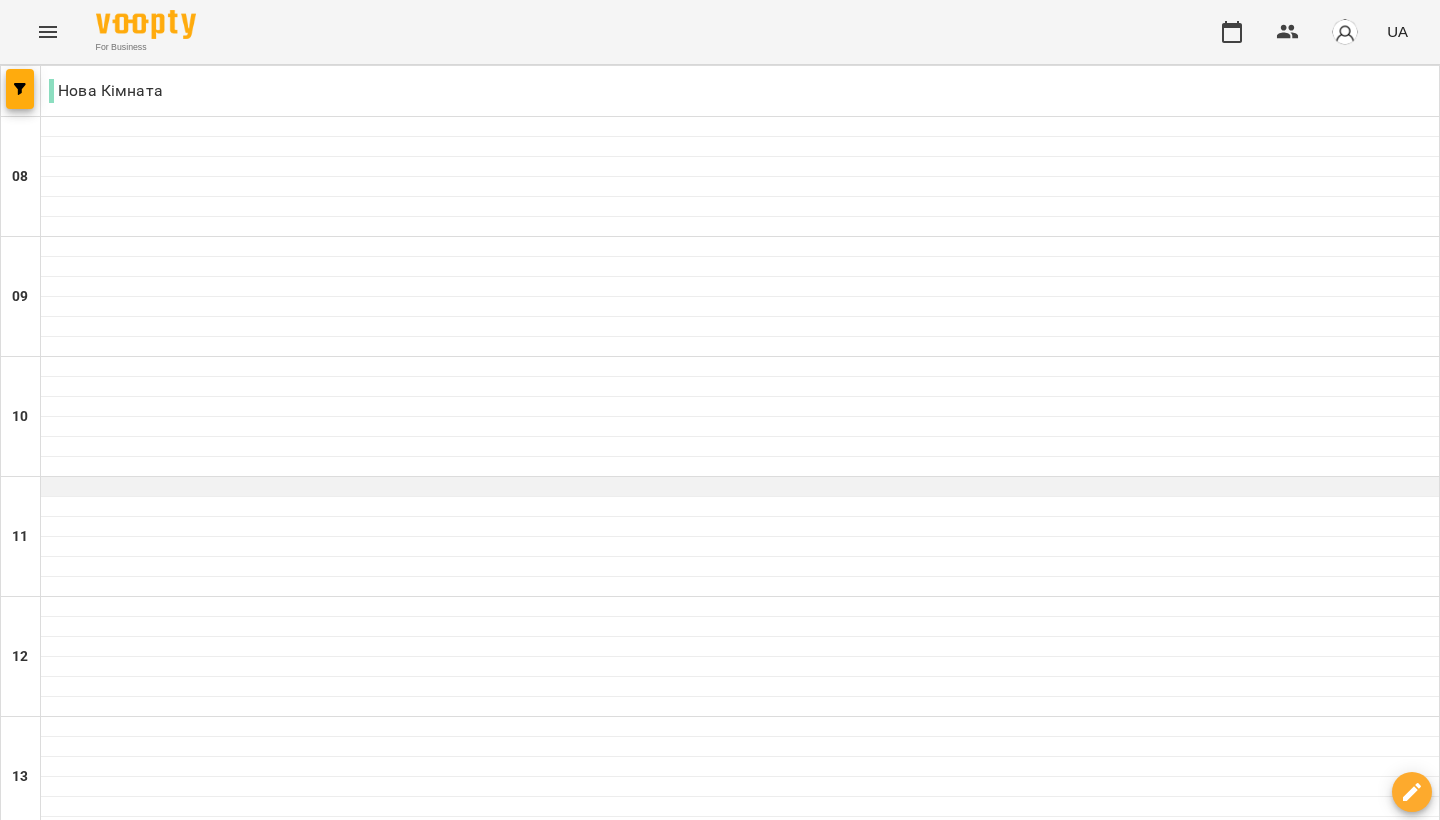 click at bounding box center (740, 487) 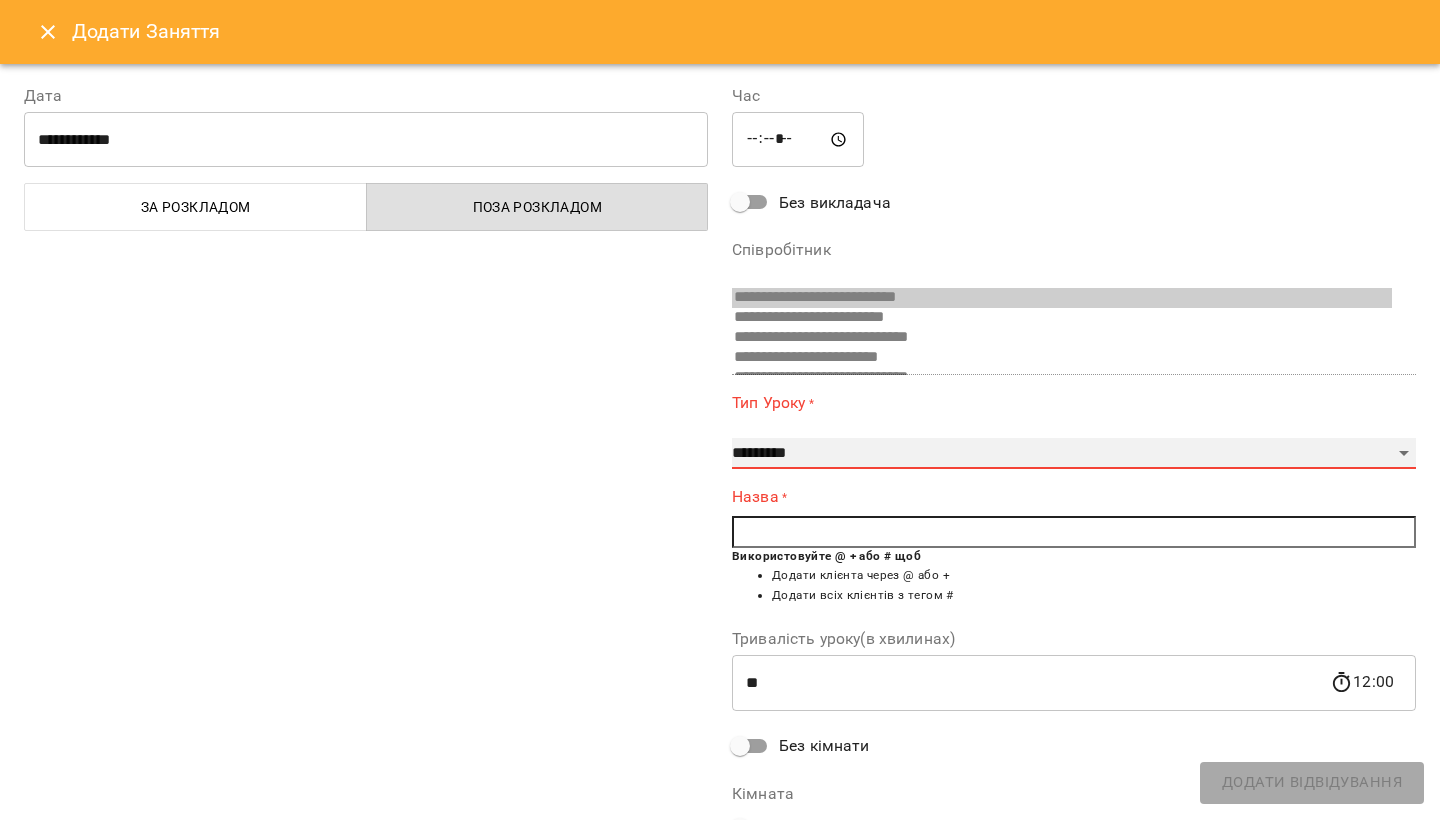 select on "**********" 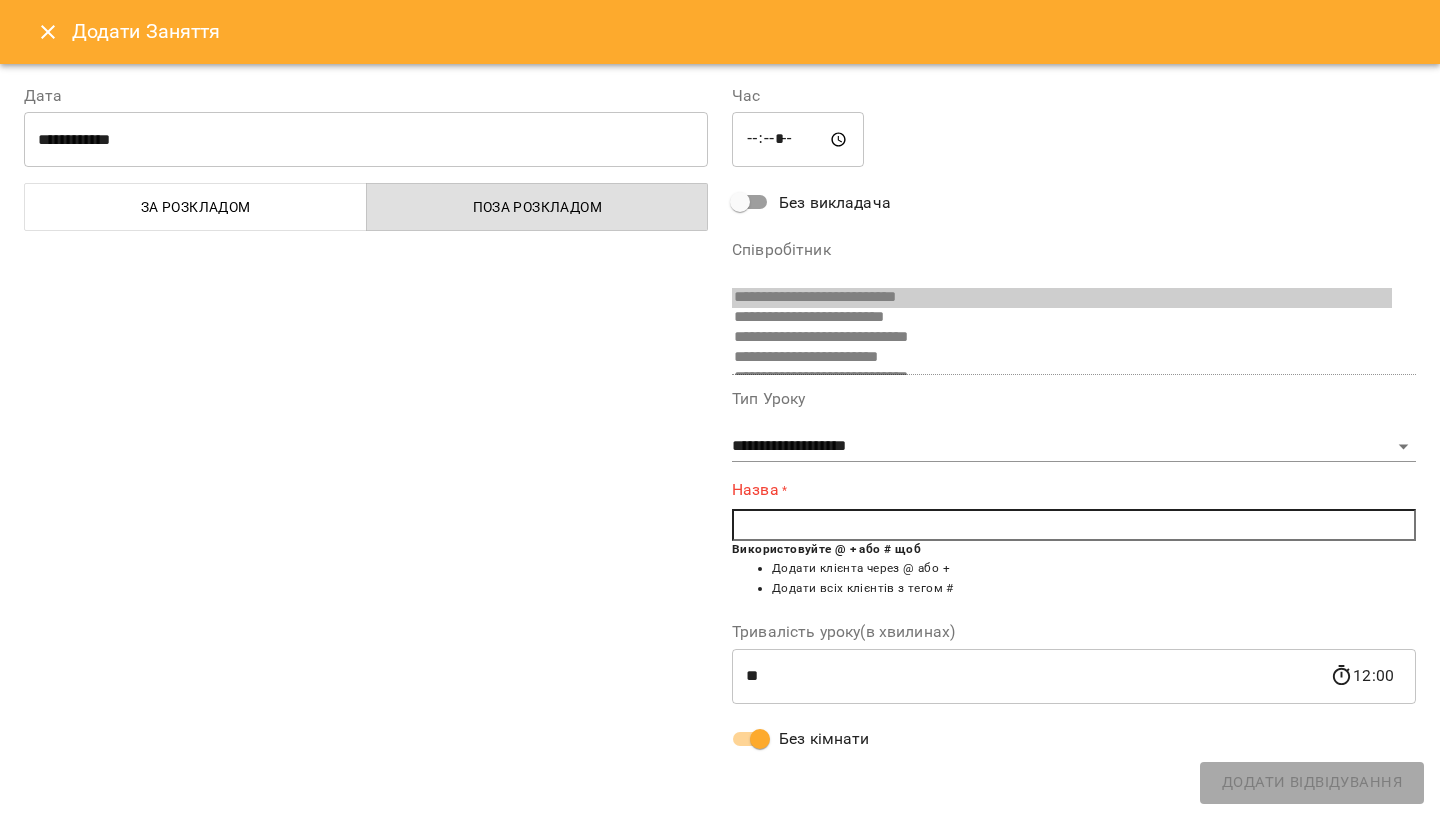 click at bounding box center (1074, 525) 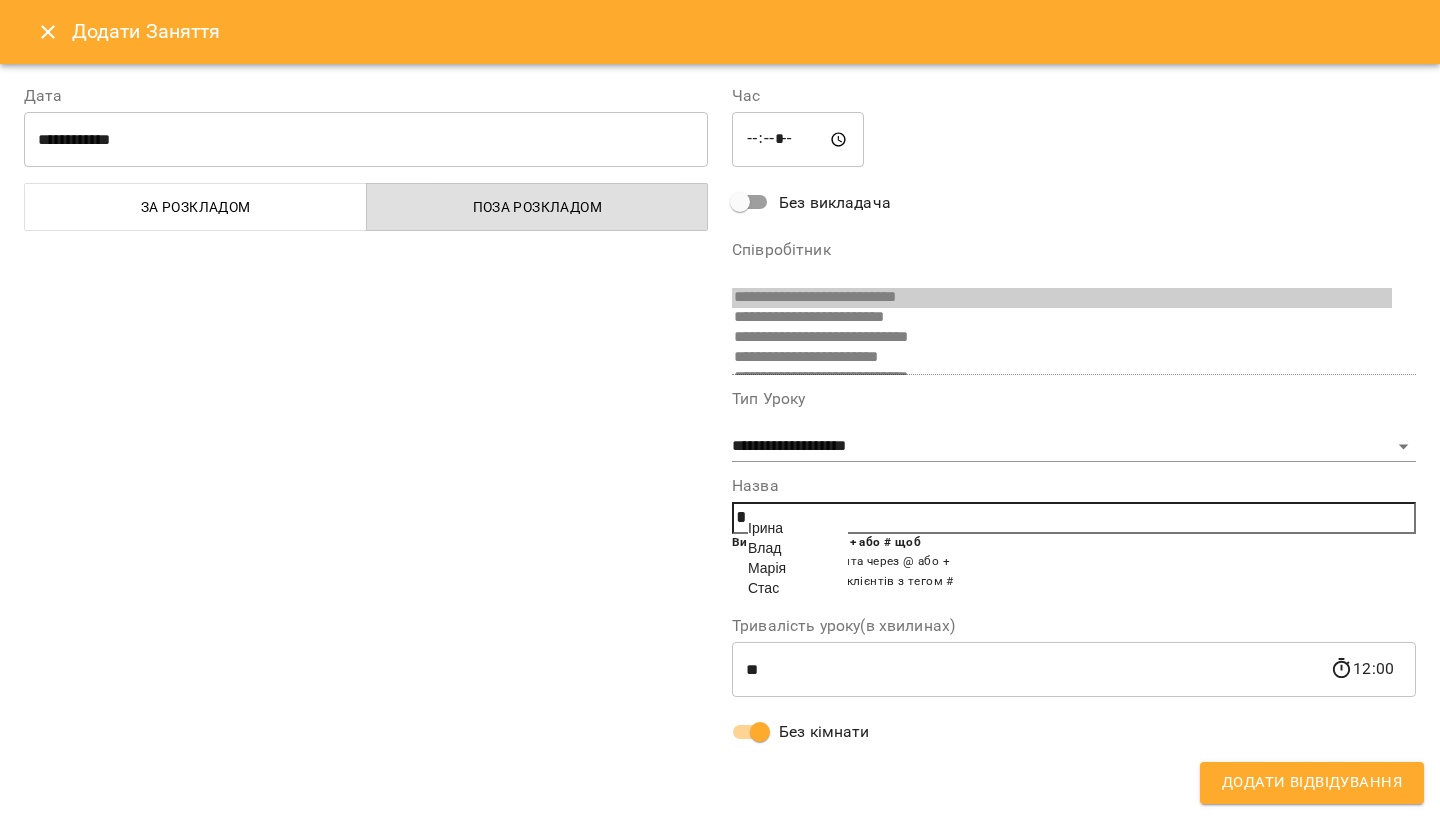 click on "Стас" at bounding box center [798, 588] 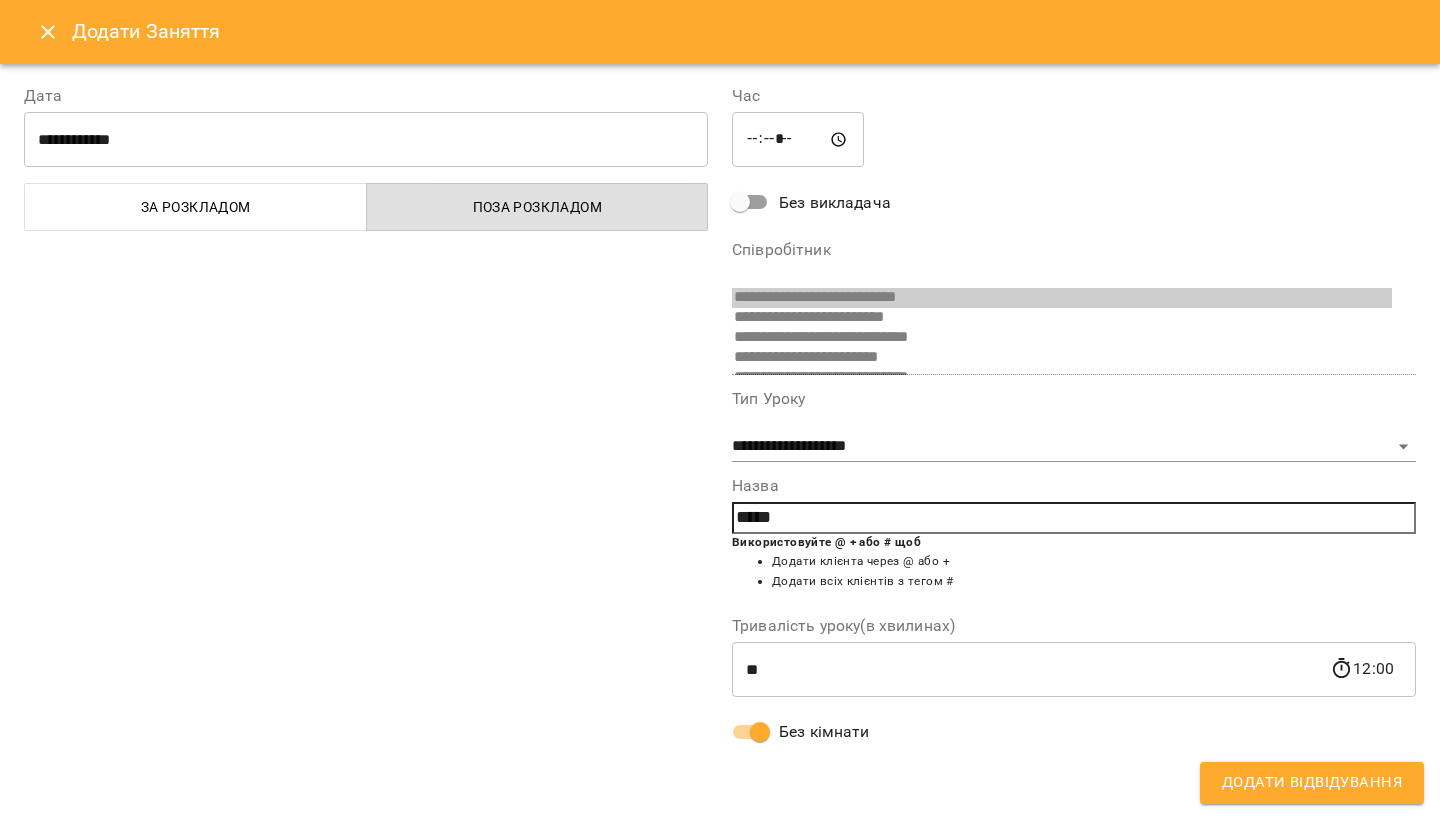 click on "Додати Відвідування" at bounding box center (1312, 783) 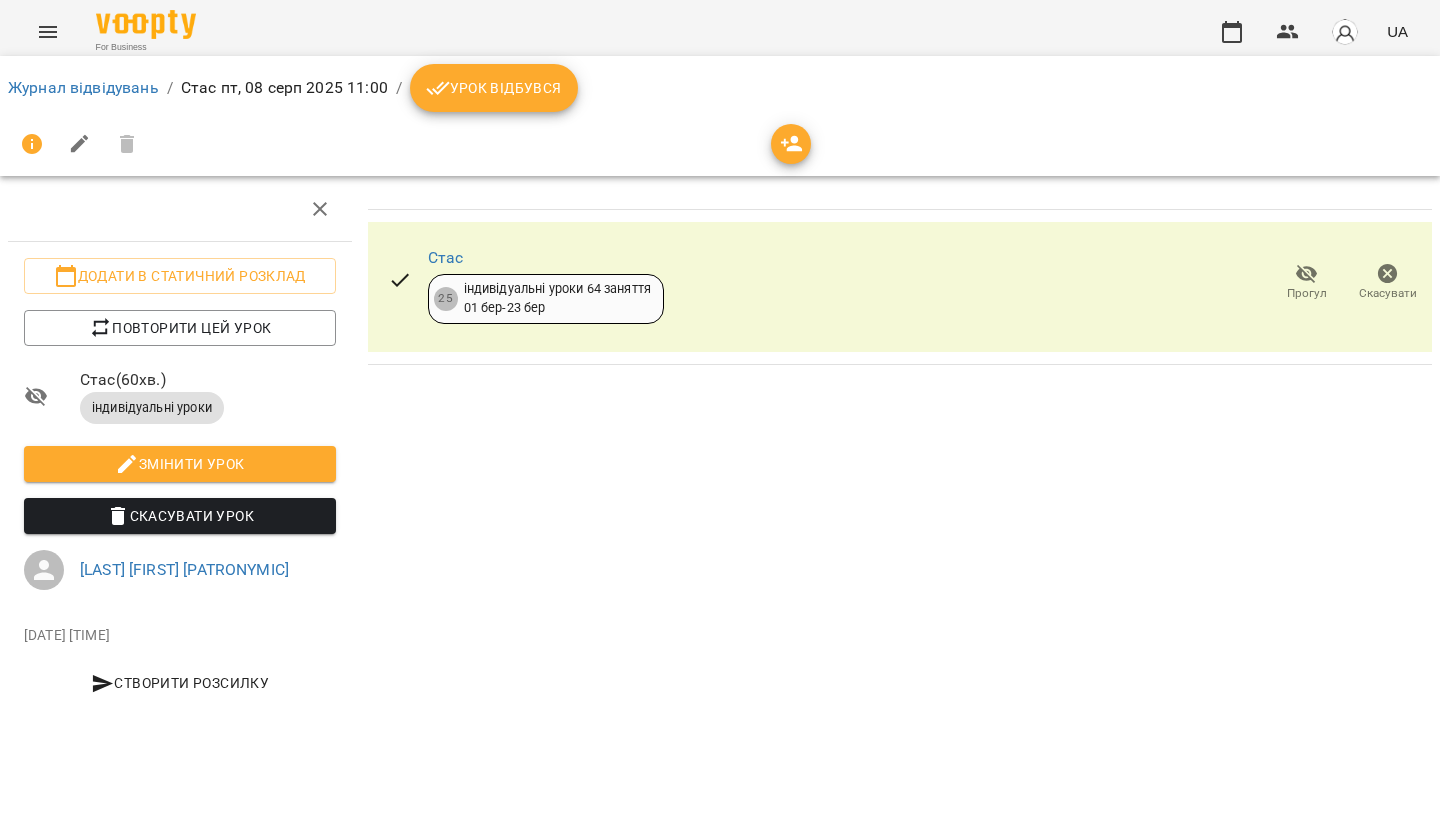 click on "Урок відбувся" at bounding box center (494, 88) 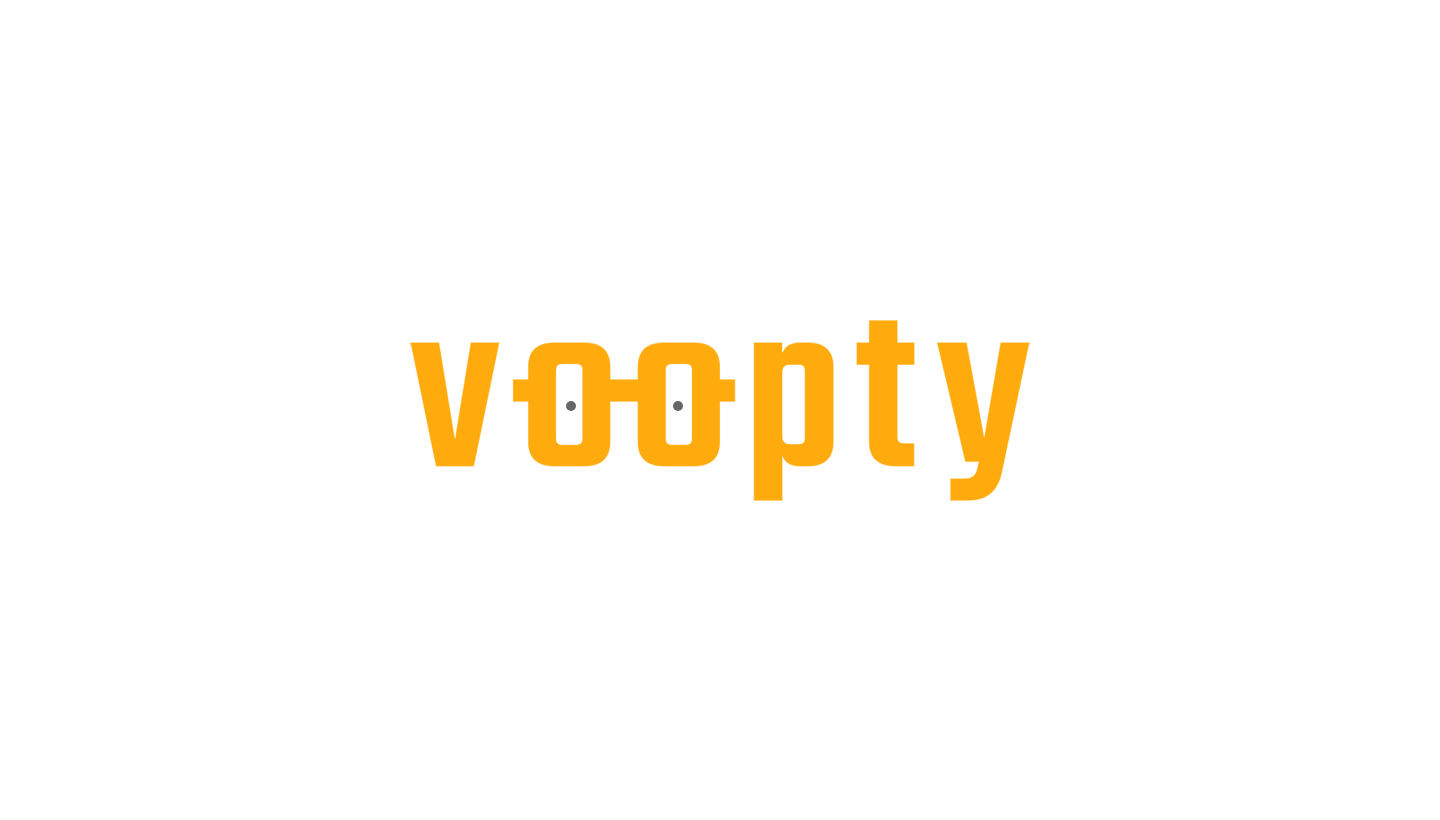 scroll, scrollTop: 0, scrollLeft: 0, axis: both 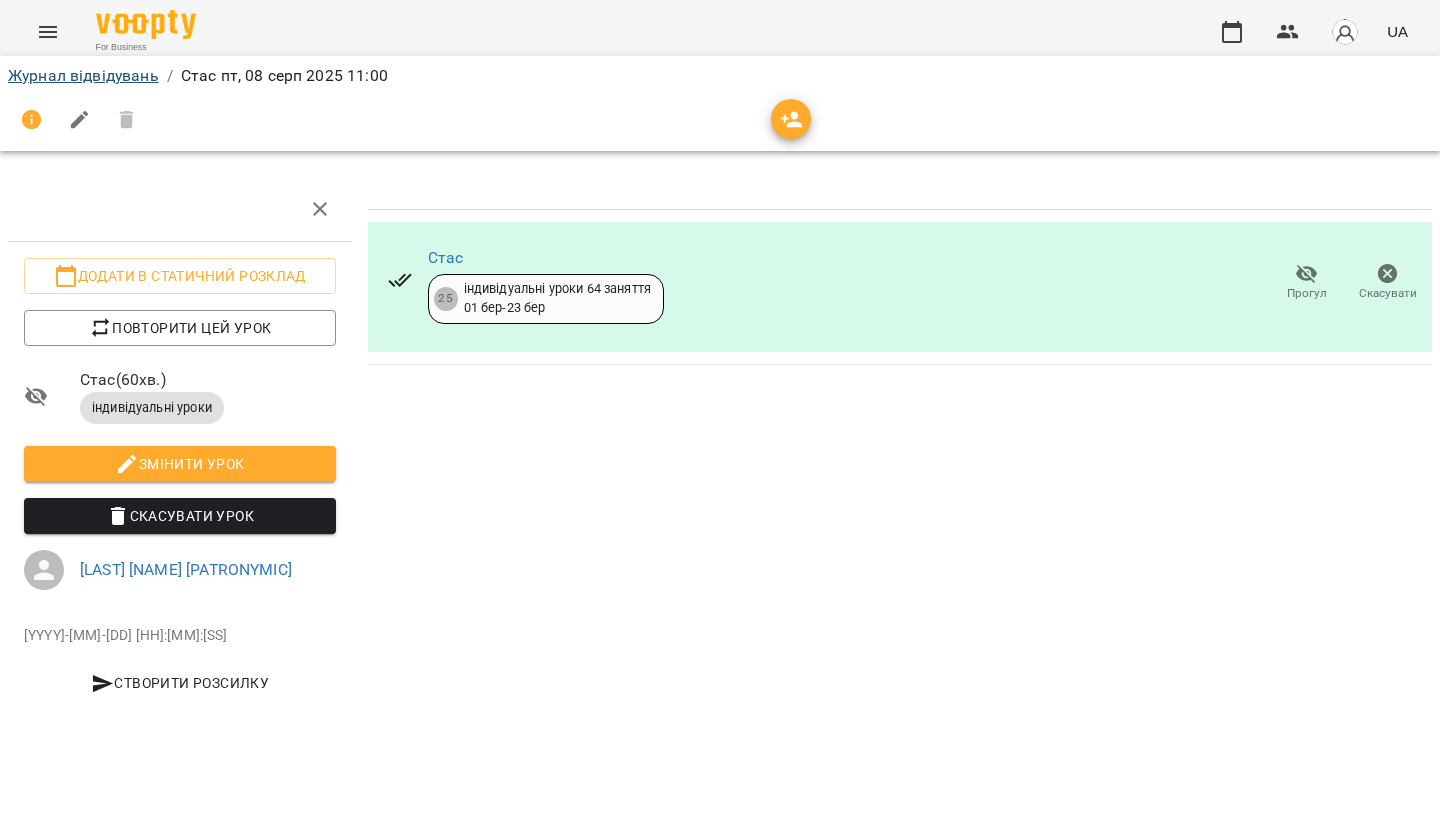 click on "Журнал відвідувань" at bounding box center [83, 75] 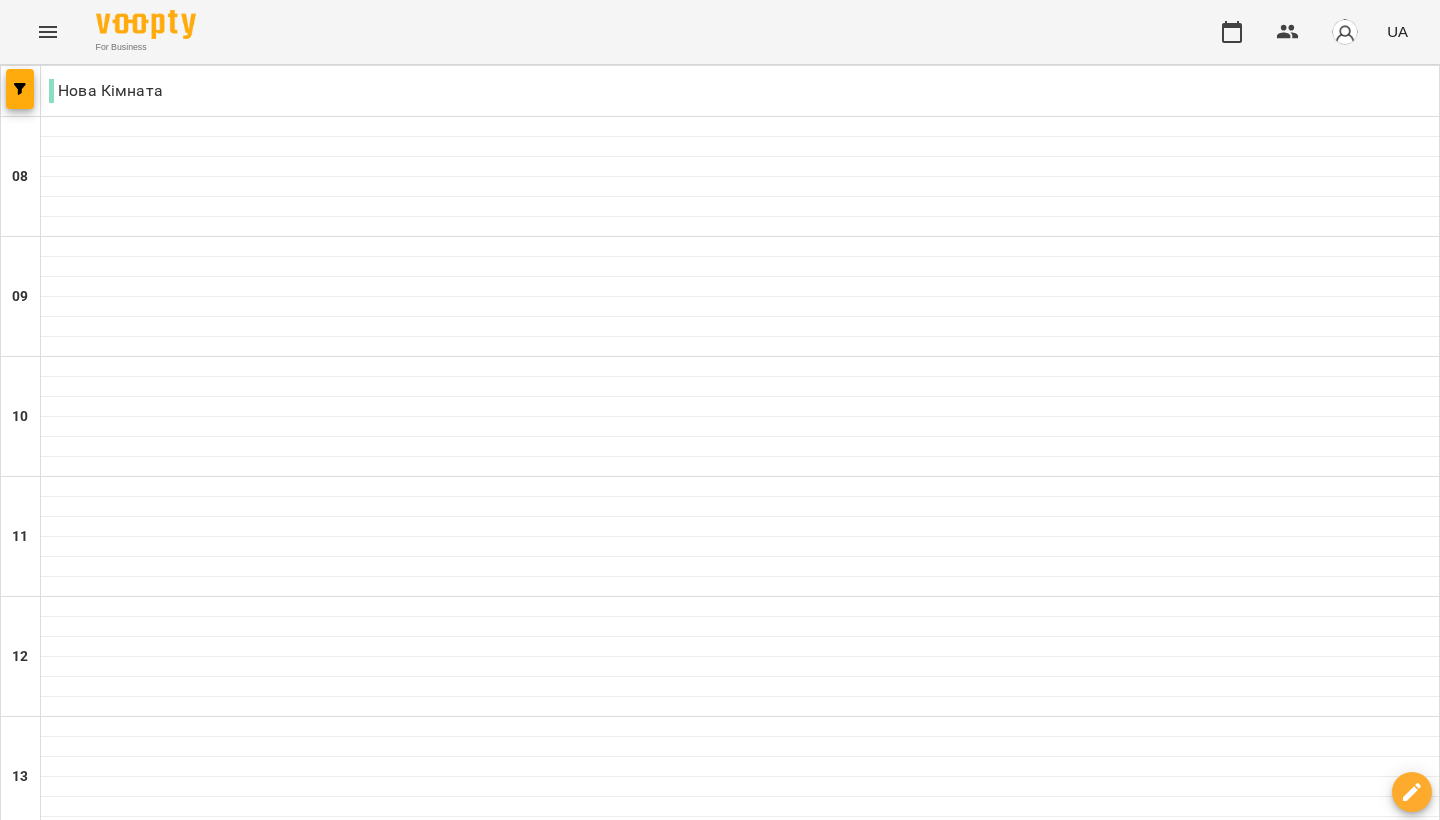 click 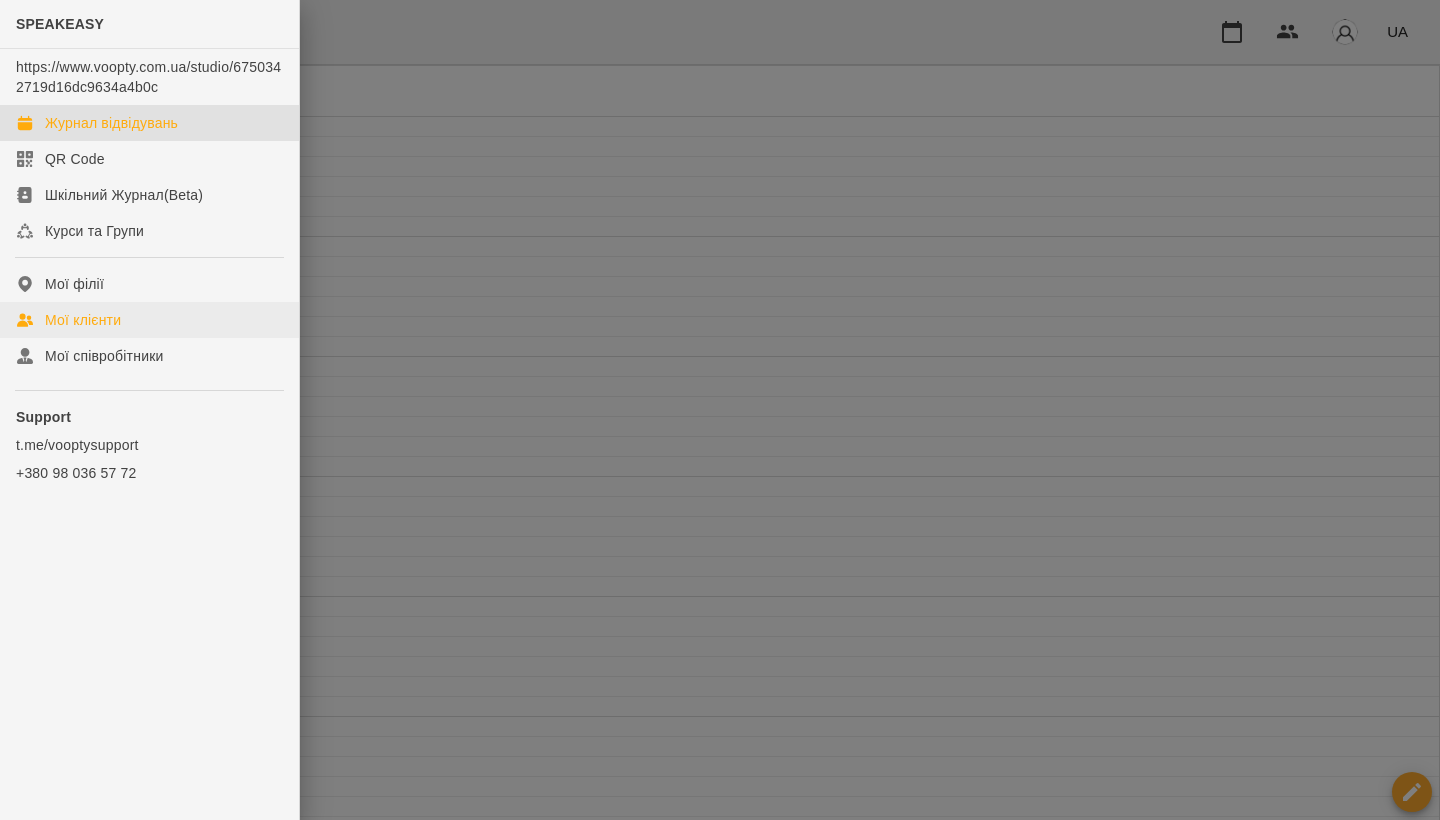 click on "Мої клієнти" at bounding box center (83, 320) 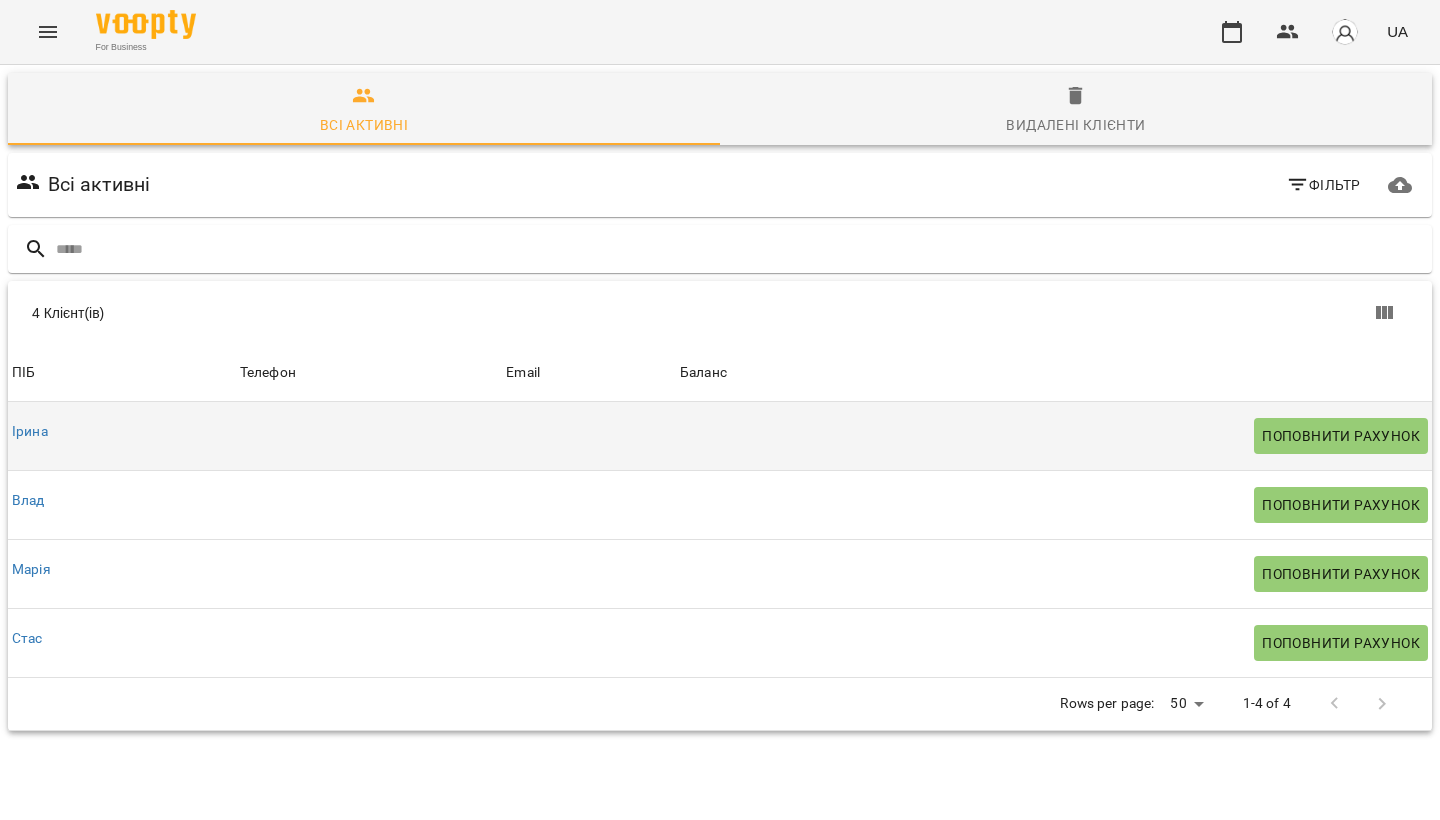 scroll, scrollTop: 88, scrollLeft: 0, axis: vertical 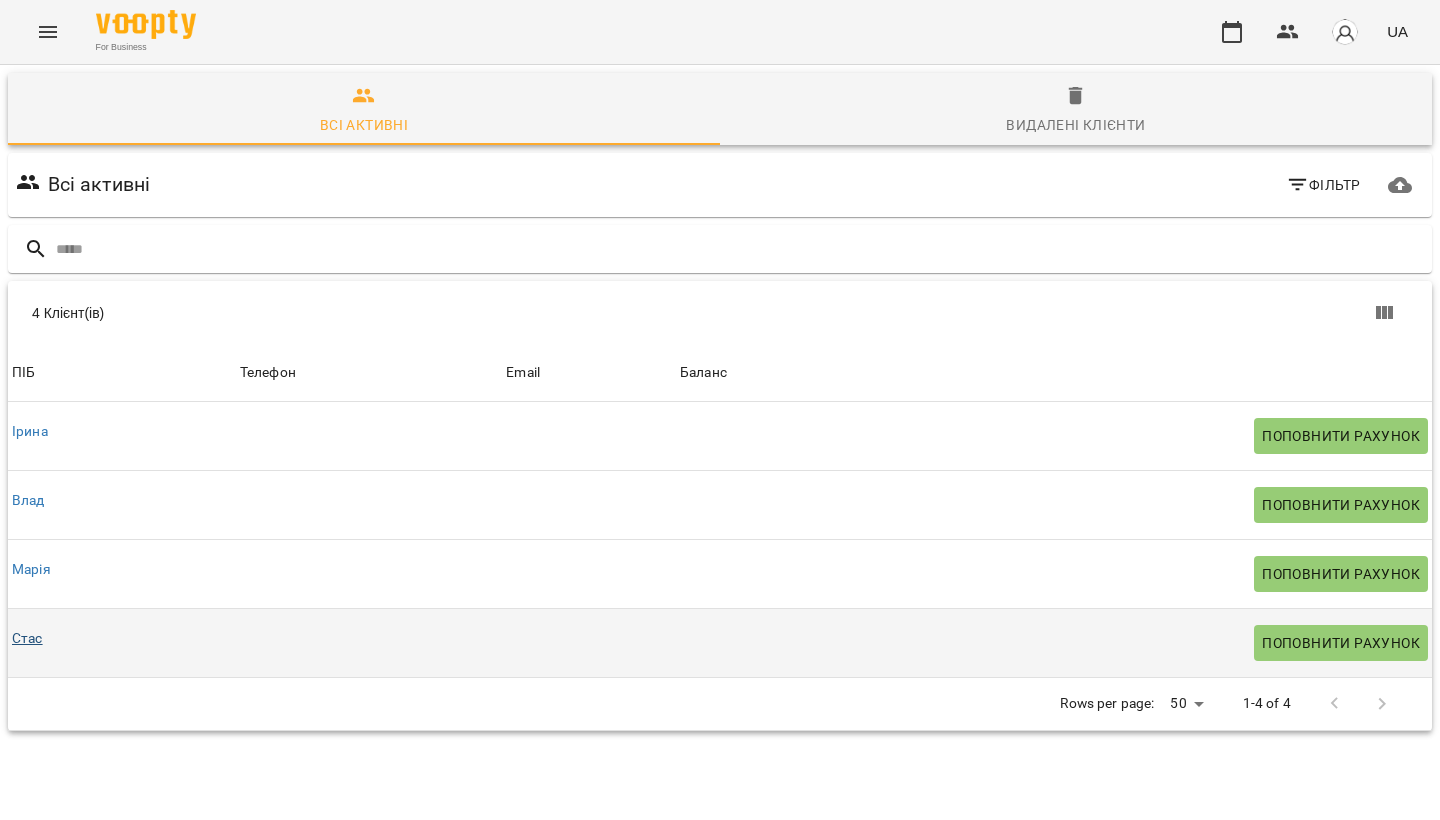 click on "Стас" at bounding box center (27, 638) 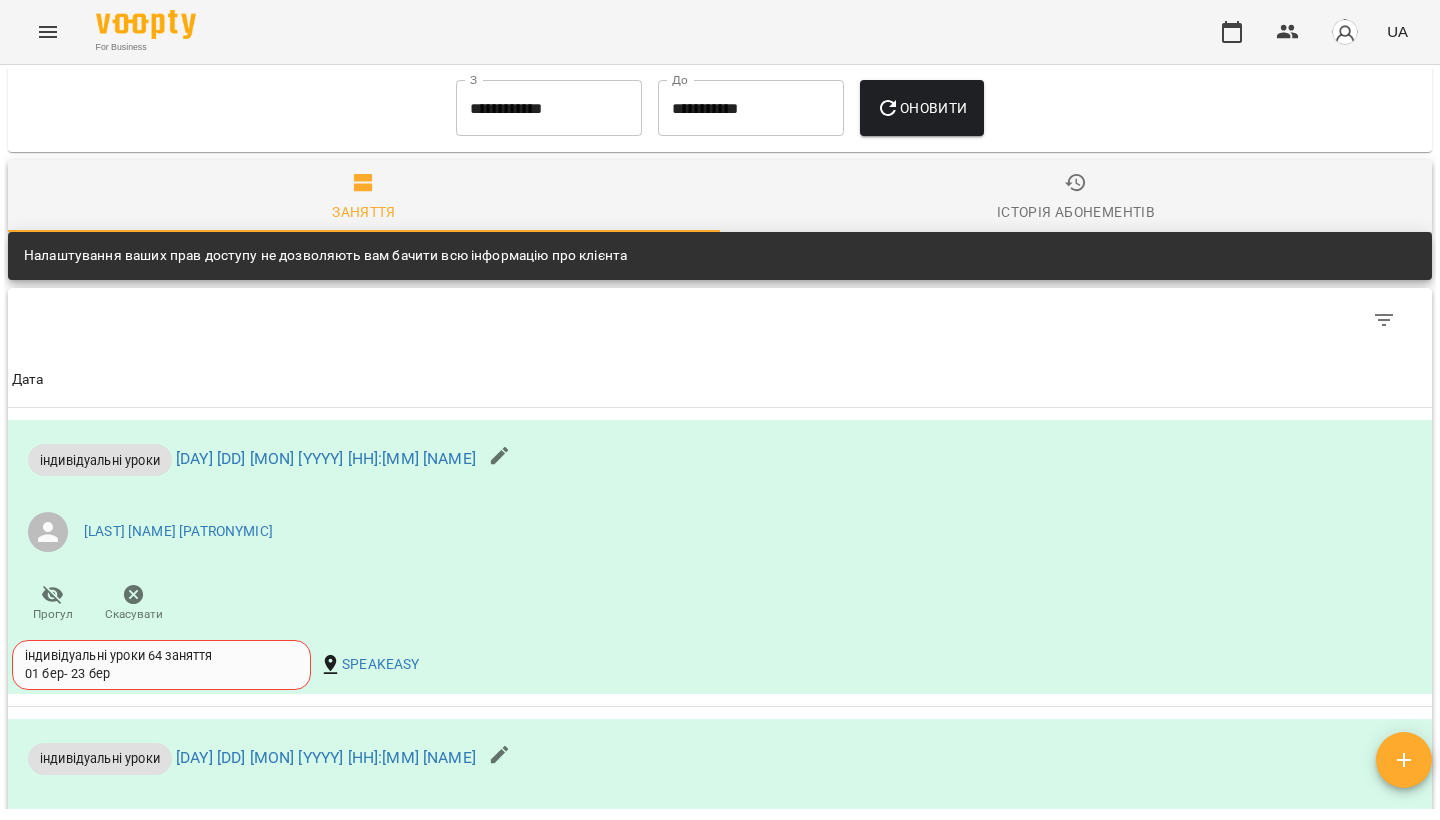 scroll, scrollTop: 748, scrollLeft: 0, axis: vertical 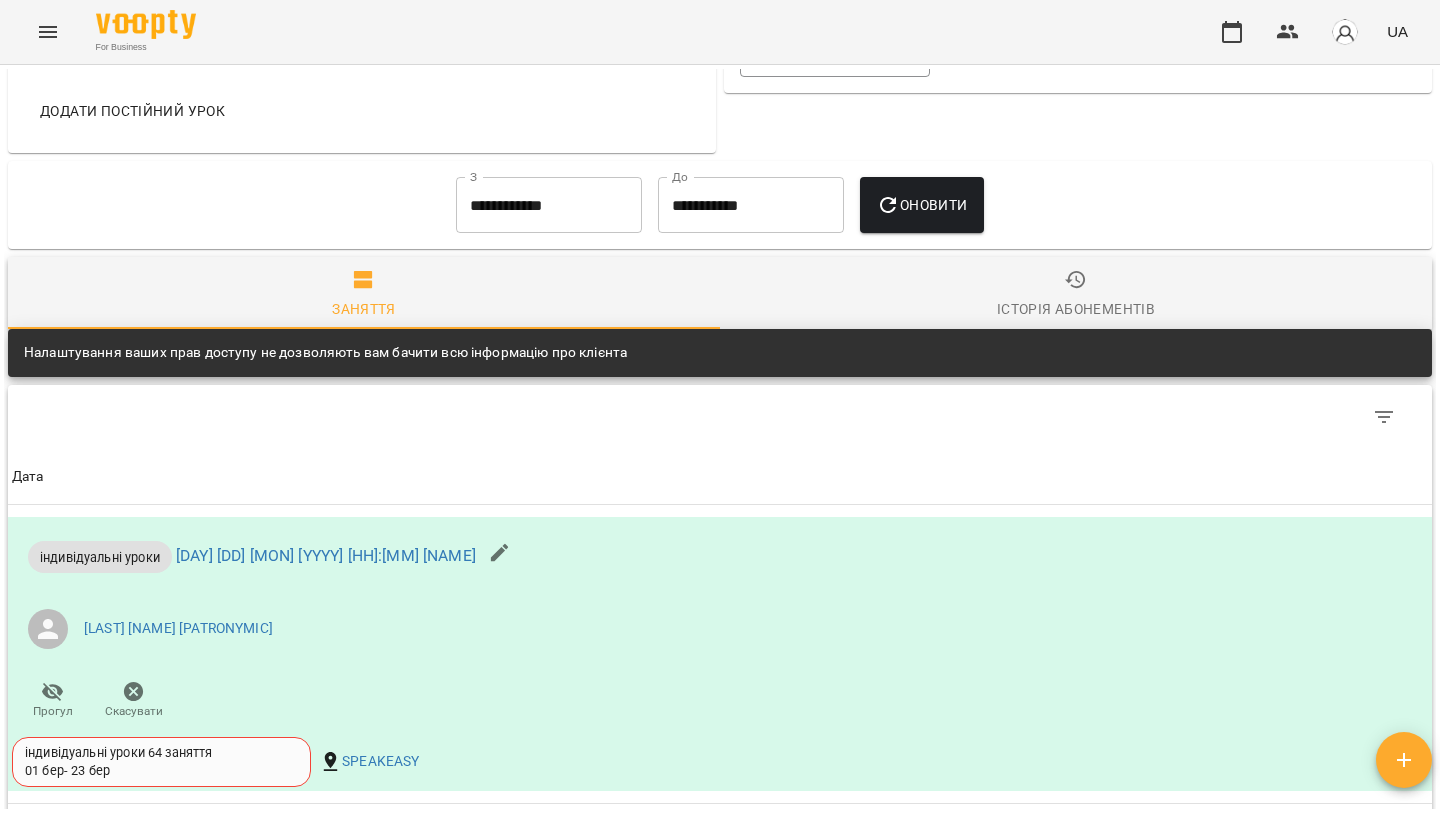 click on "**********" at bounding box center (549, 205) 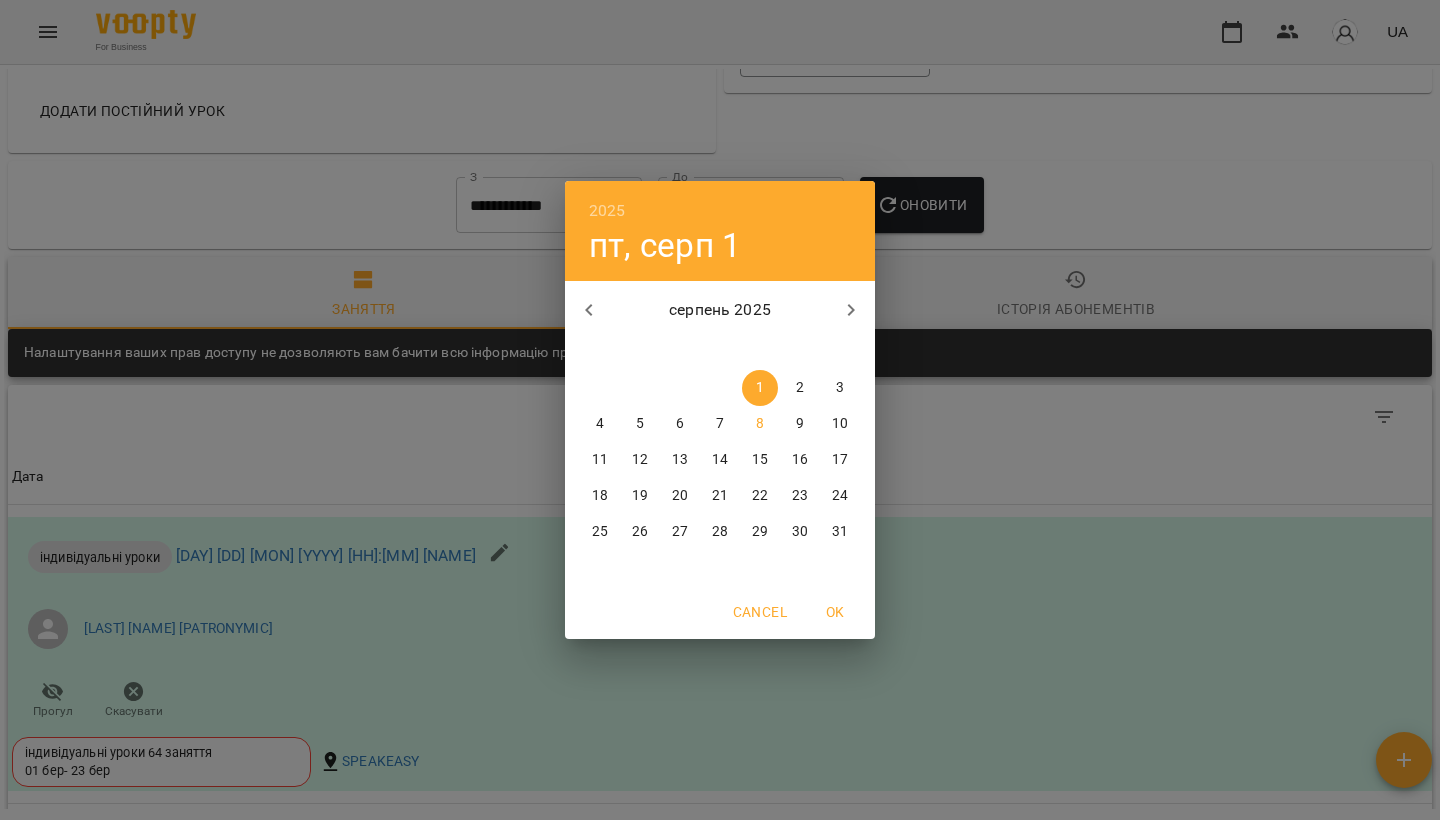 click on "2025 пт, серп 1 серпень 2025 пн вт ср чт пт сб нд 28 29 30 31 1 2 3 4 5 6 7 8 9 10 11 12 13 14 15 16 17 18 19 20 21 22 23 24 25 26 27 28 29 30 31 Cancel OK" at bounding box center (720, 410) 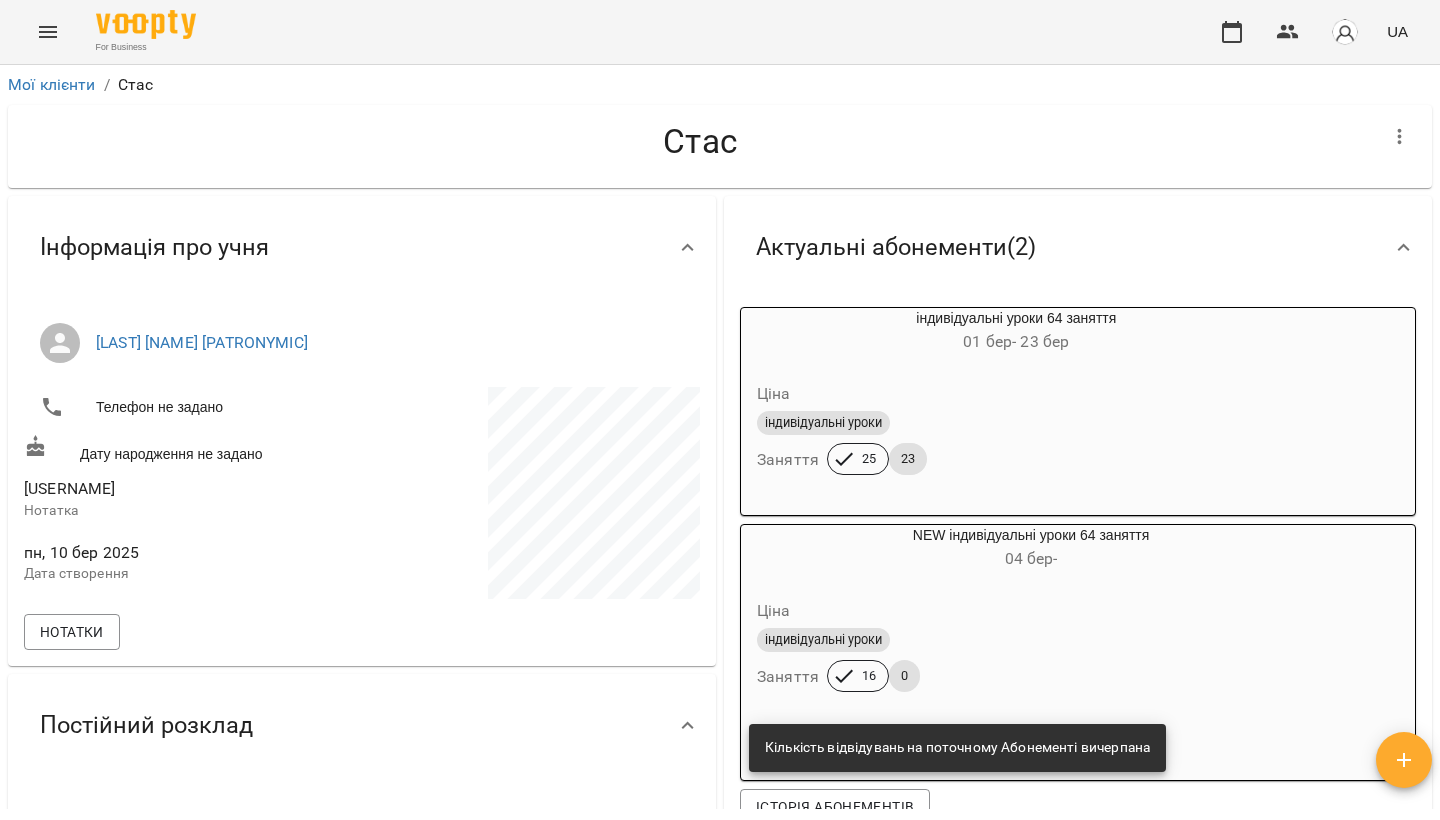 scroll, scrollTop: 0, scrollLeft: 0, axis: both 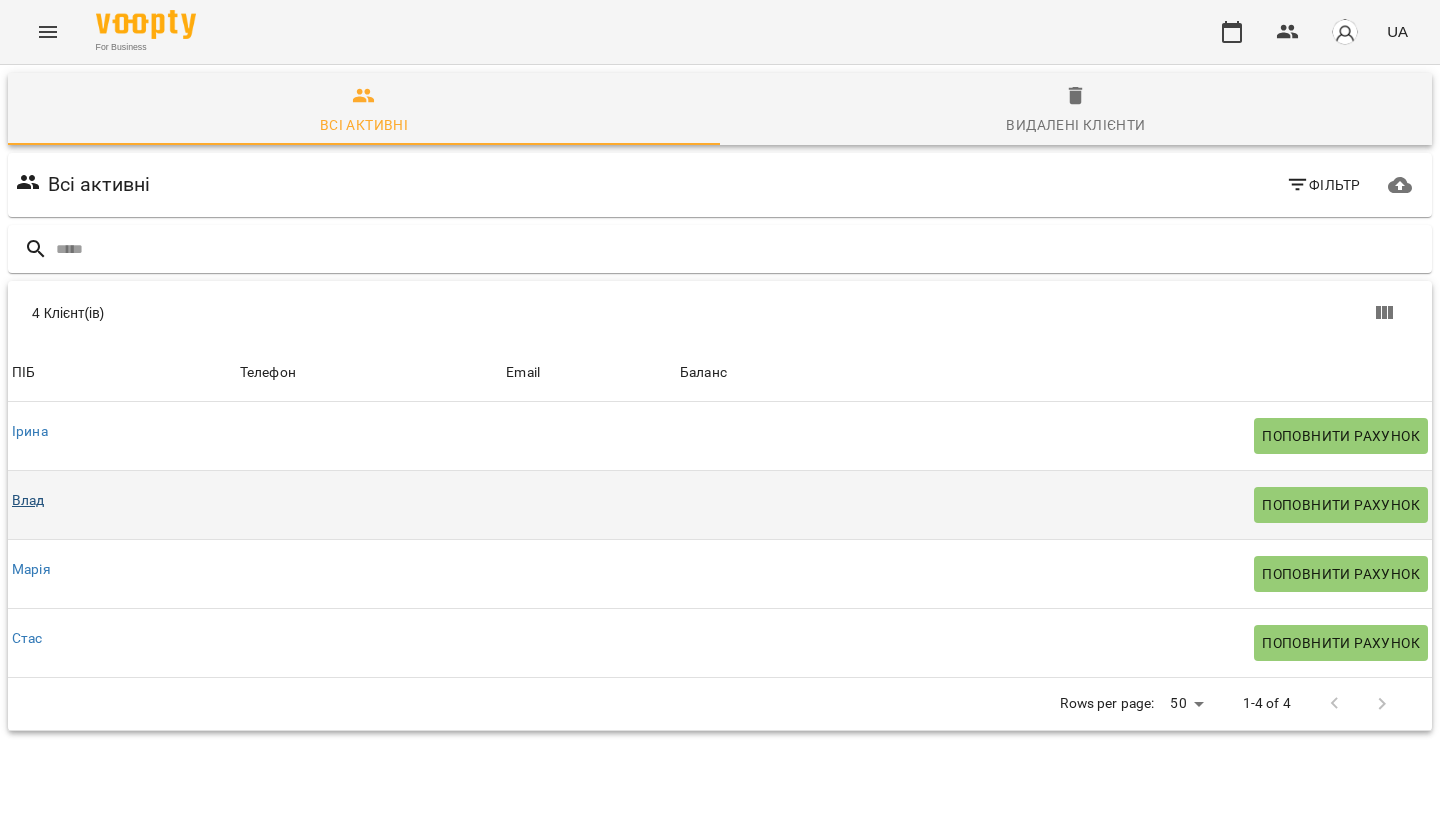 click on "Влад" at bounding box center [28, 500] 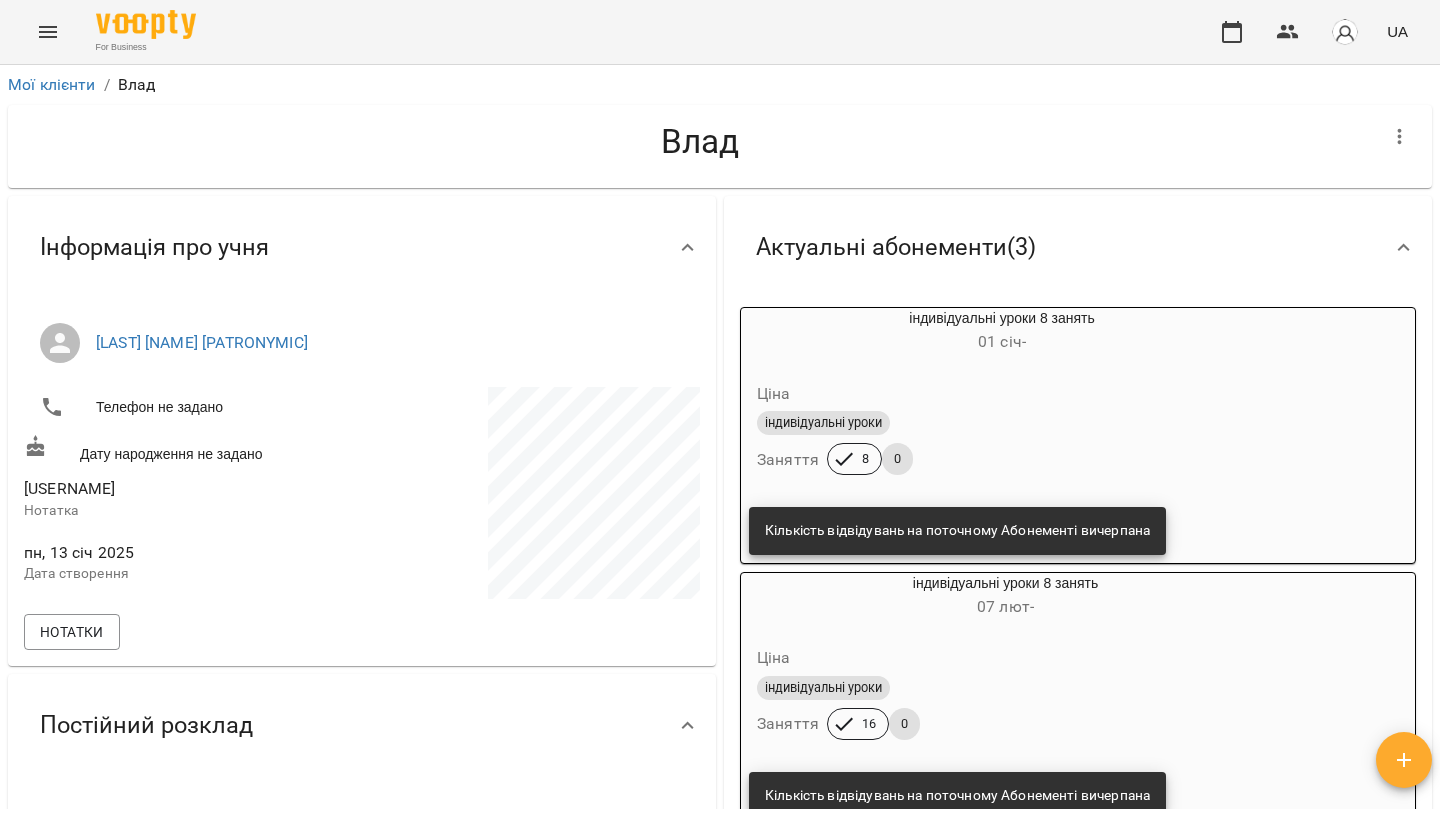 scroll, scrollTop: -1, scrollLeft: 0, axis: vertical 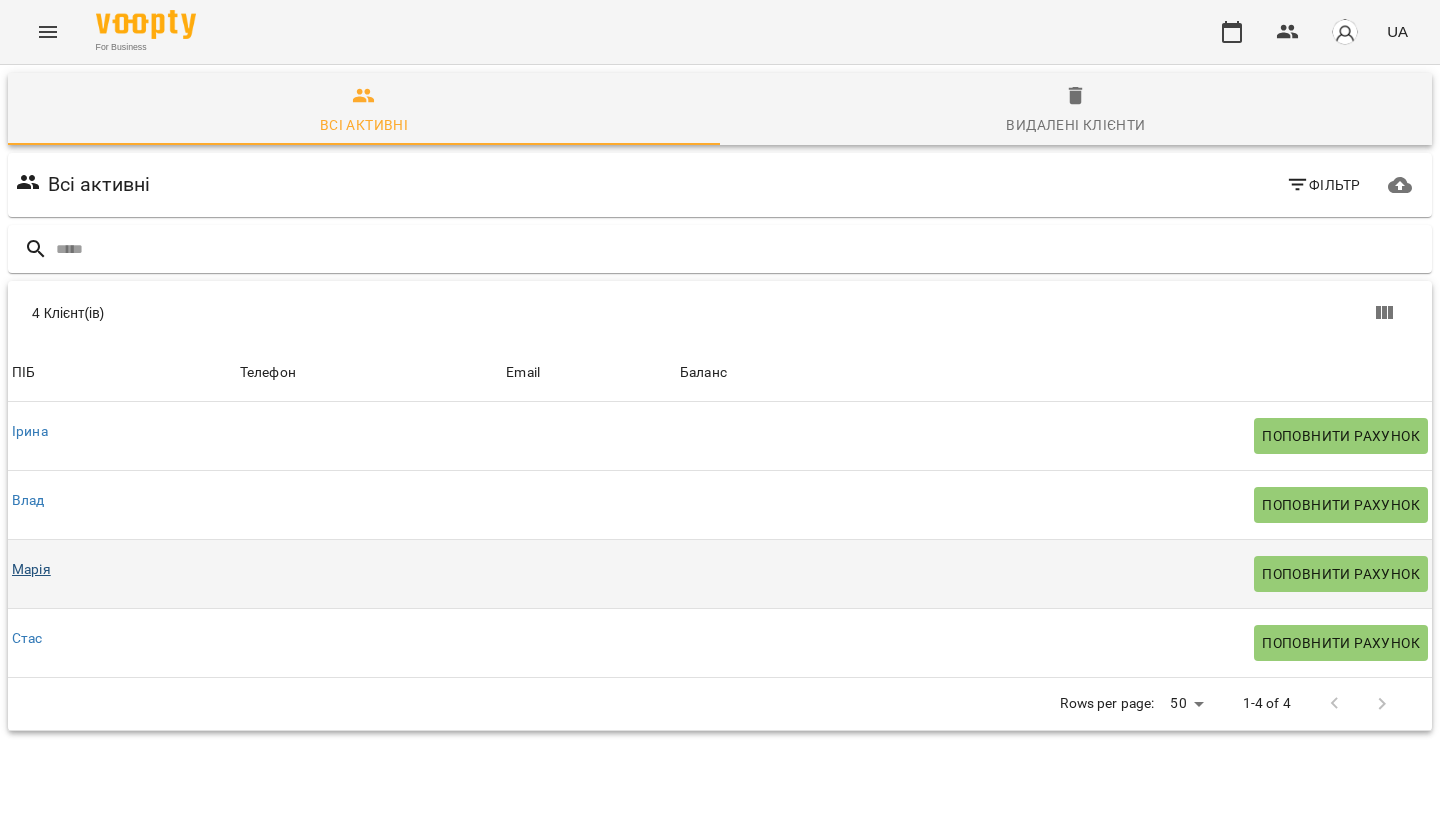 click on "Марія" at bounding box center (31, 569) 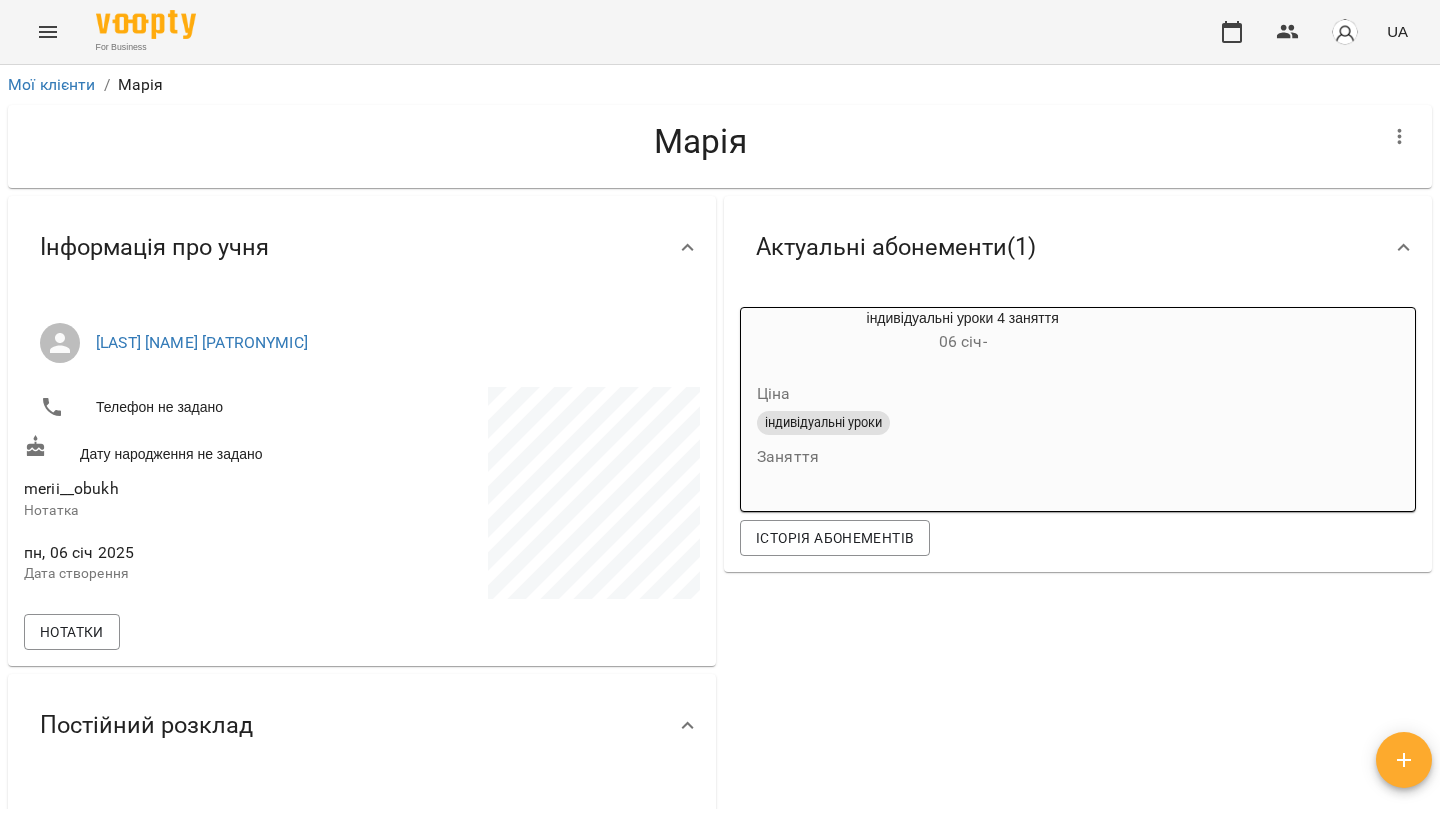 scroll, scrollTop: 0, scrollLeft: 0, axis: both 